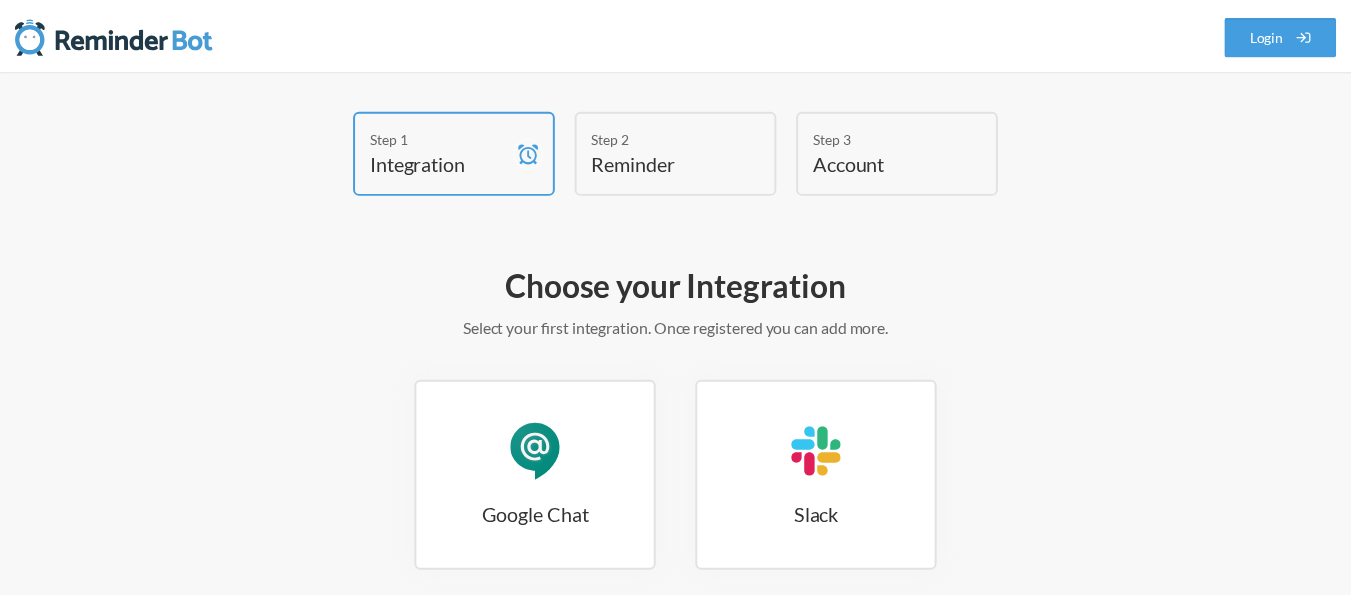 scroll, scrollTop: 0, scrollLeft: 0, axis: both 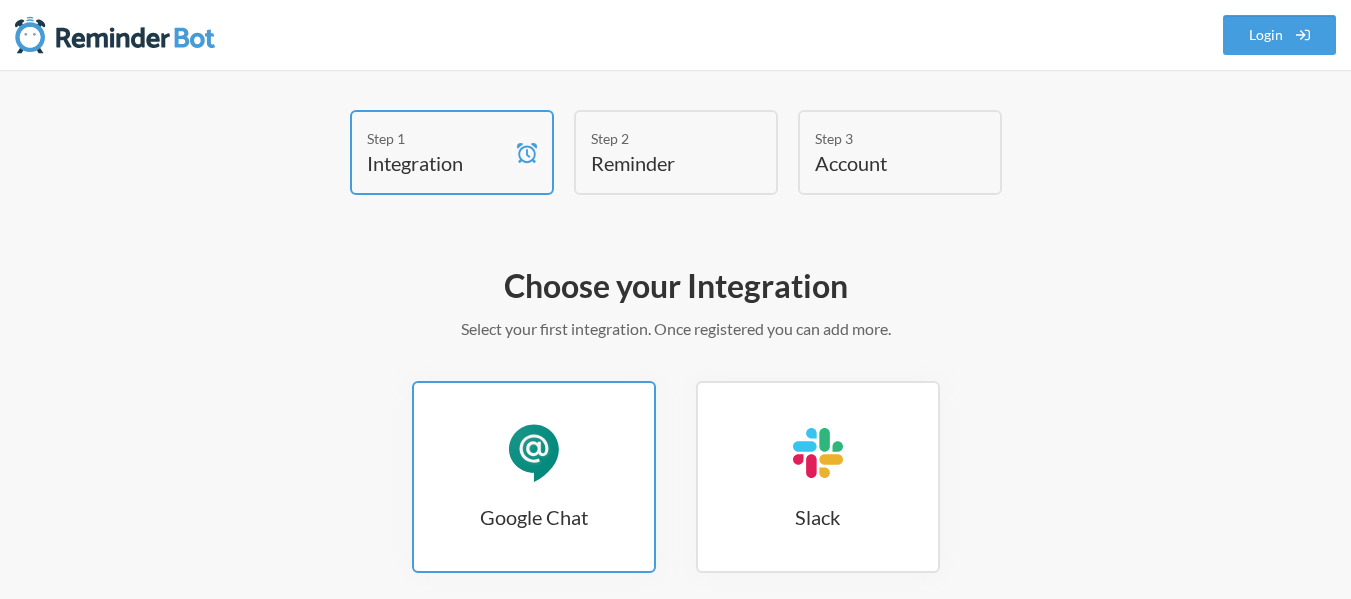 click on "Google Chat   Google Chat" at bounding box center [534, 477] 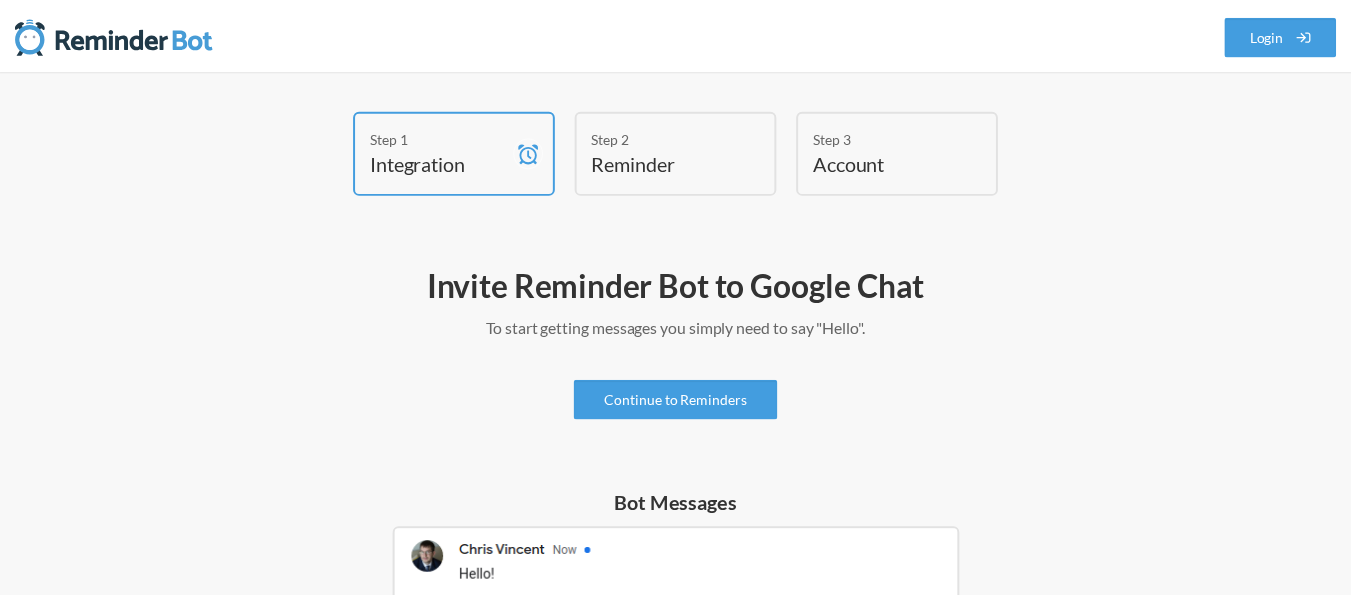 scroll, scrollTop: 0, scrollLeft: 0, axis: both 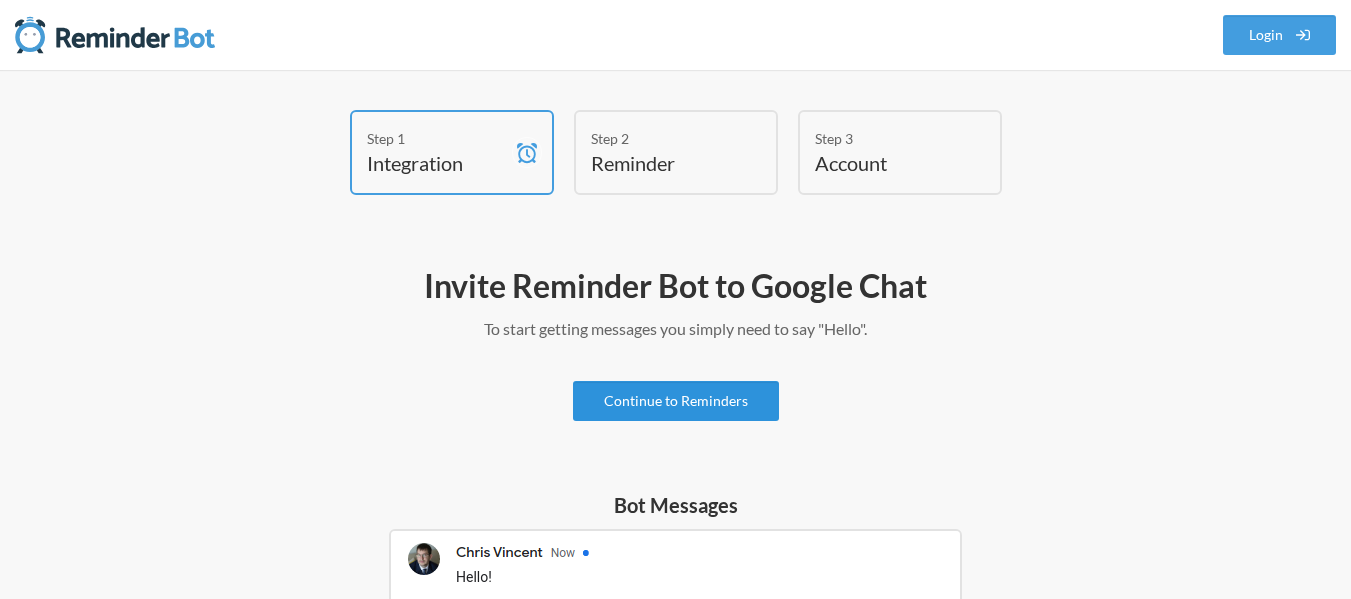 click on "Continue to Reminders" at bounding box center [676, 401] 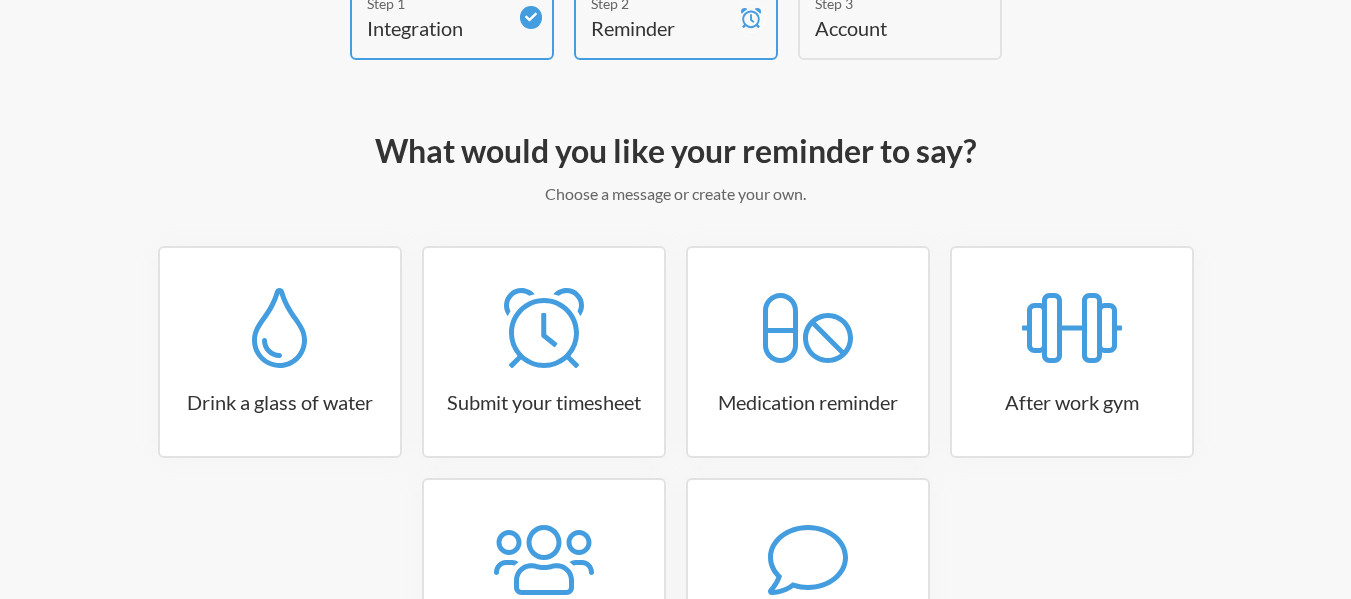 scroll, scrollTop: 151, scrollLeft: 0, axis: vertical 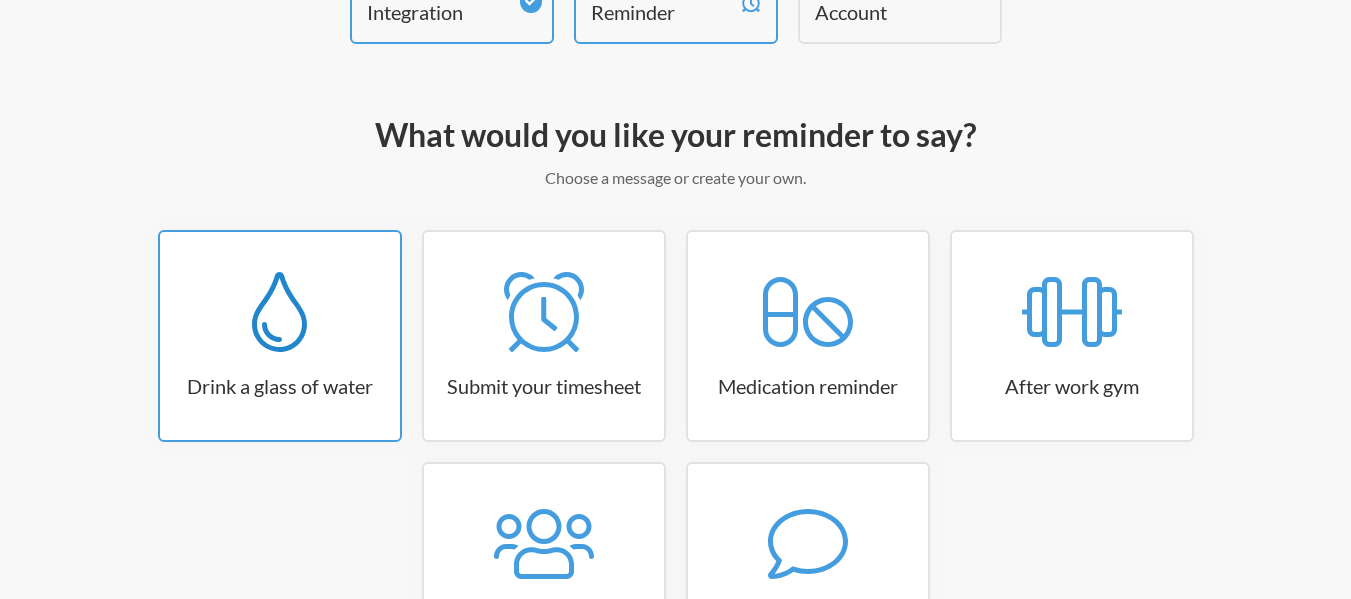 click at bounding box center (280, 312) 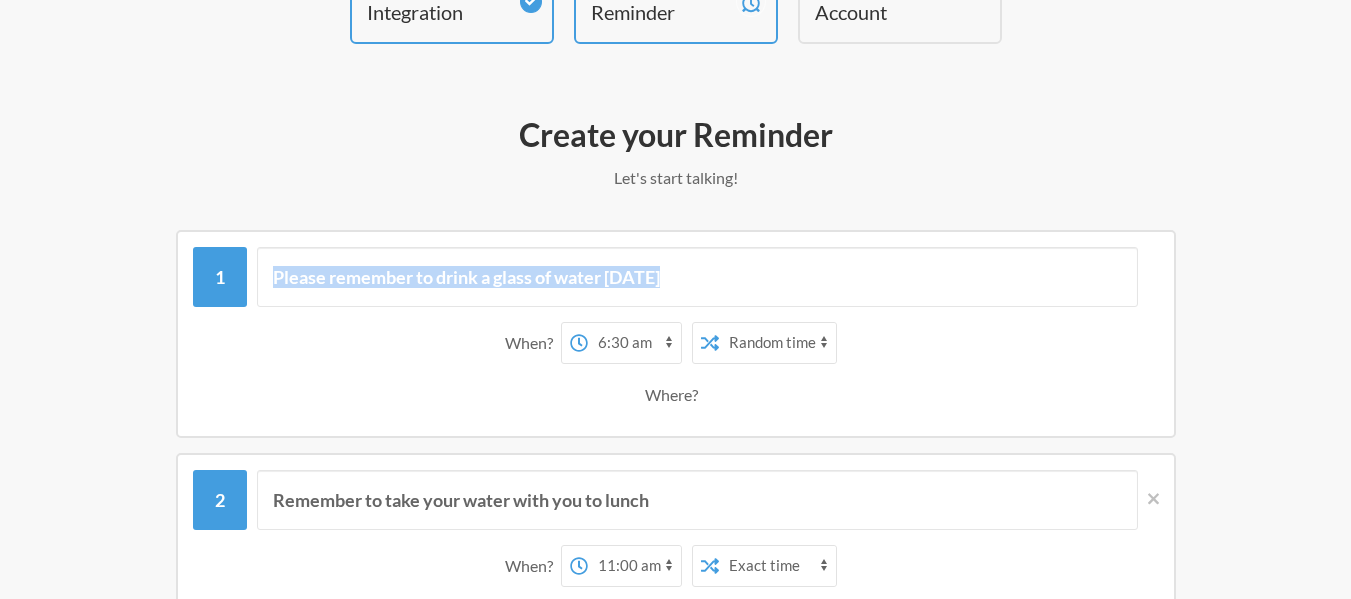 drag, startPoint x: 1341, startPoint y: 193, endPoint x: 1365, endPoint y: 166, distance: 36.124783 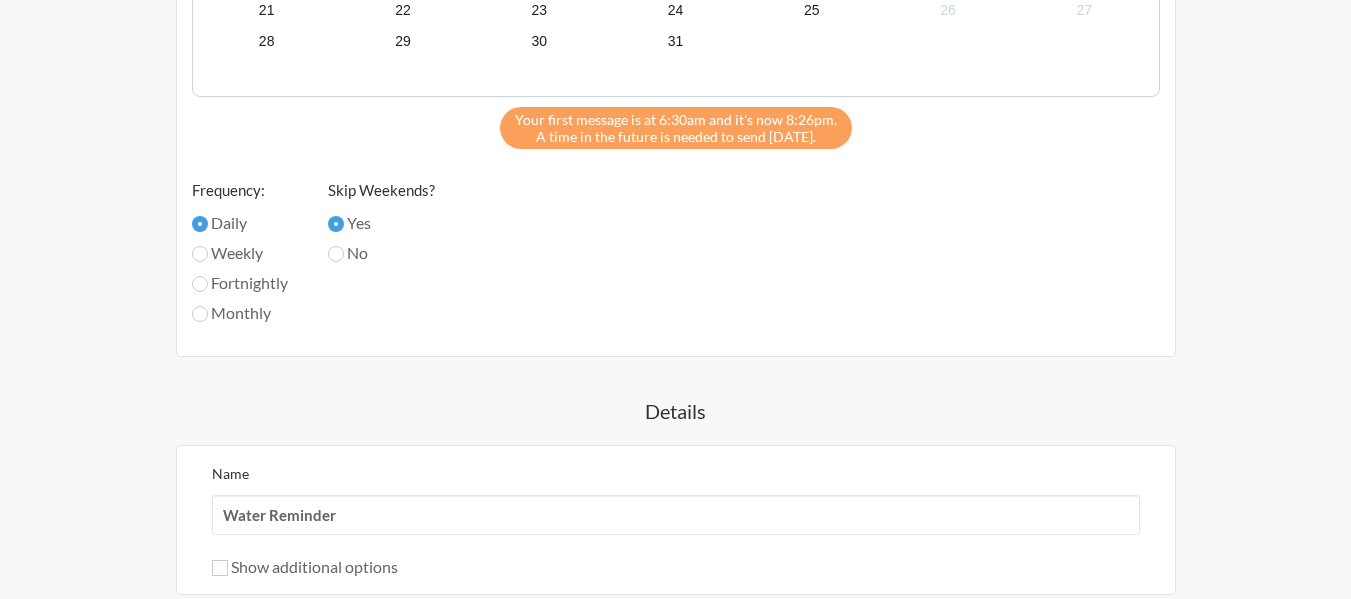 scroll, scrollTop: 1221, scrollLeft: 0, axis: vertical 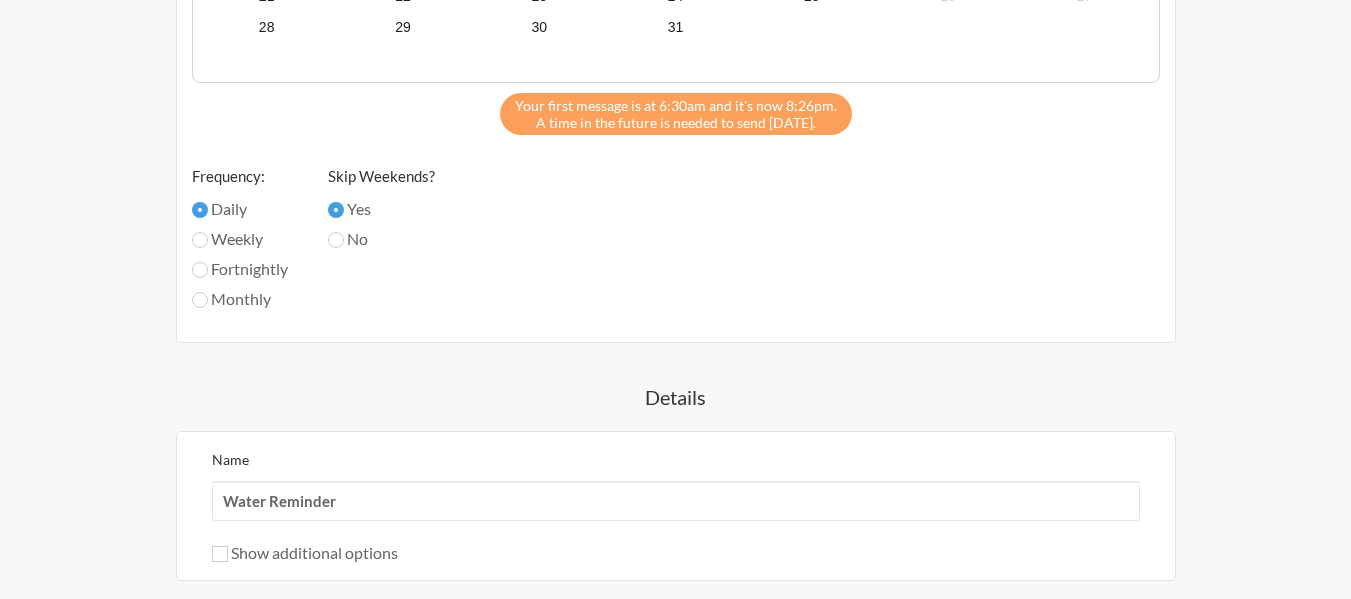 click on "Weekly" at bounding box center (240, 239) 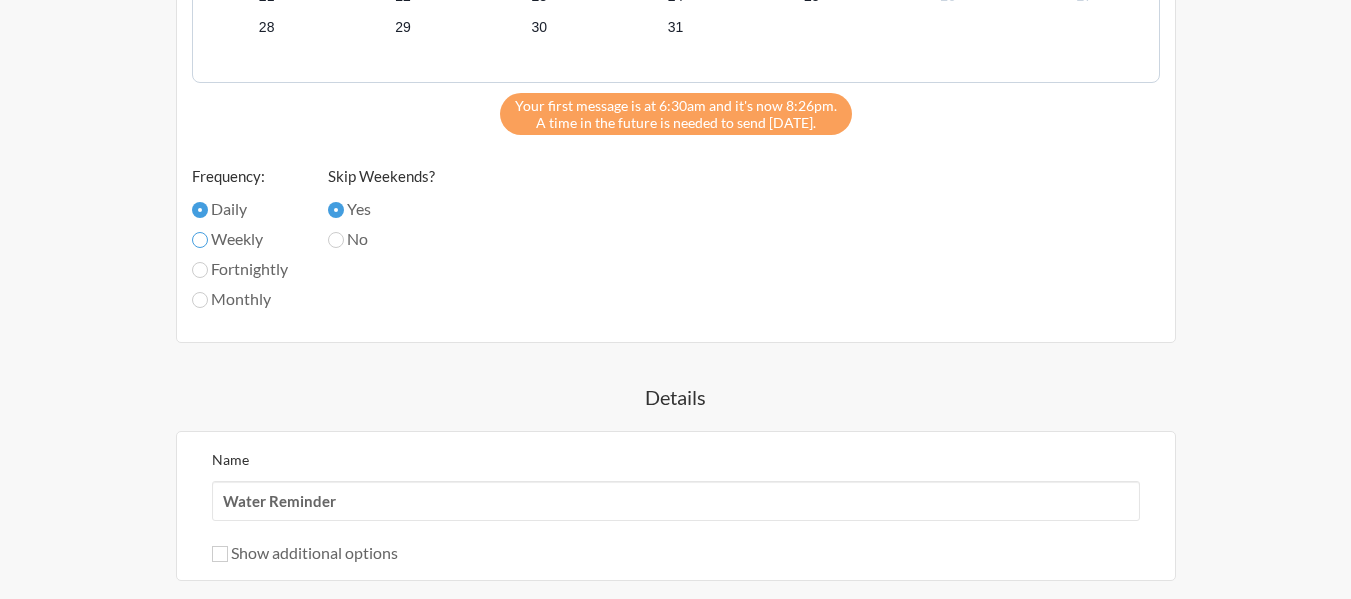 click on "Weekly" at bounding box center [200, 240] 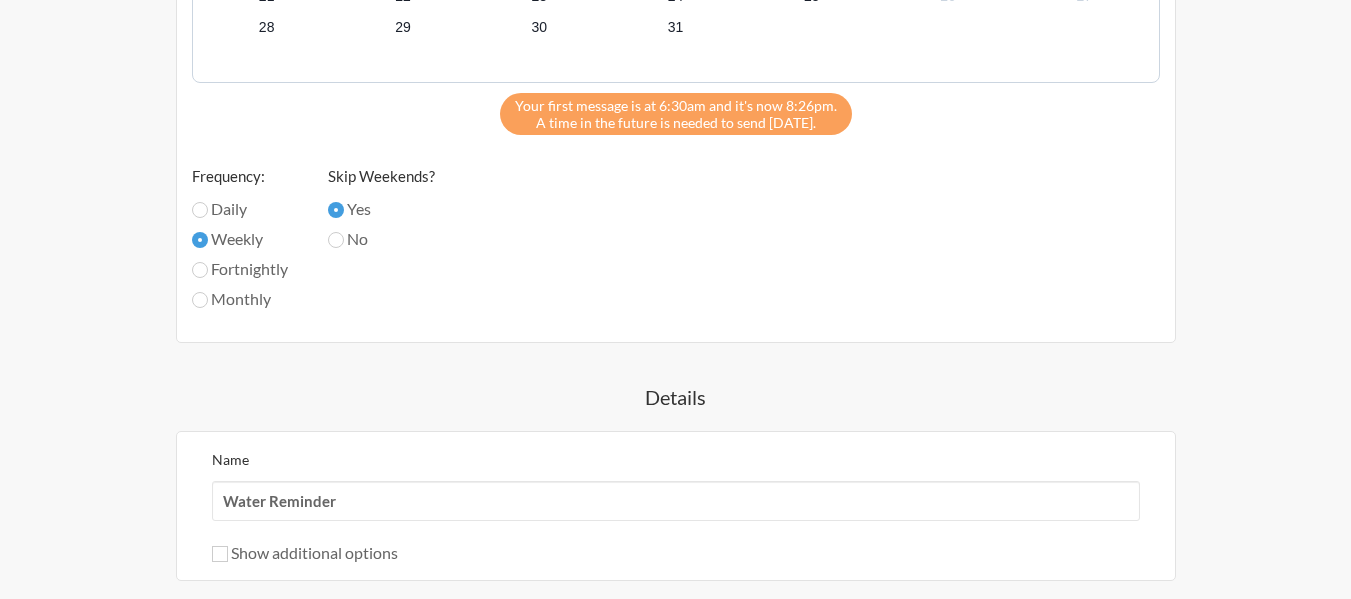 click on "Daily" at bounding box center [240, 209] 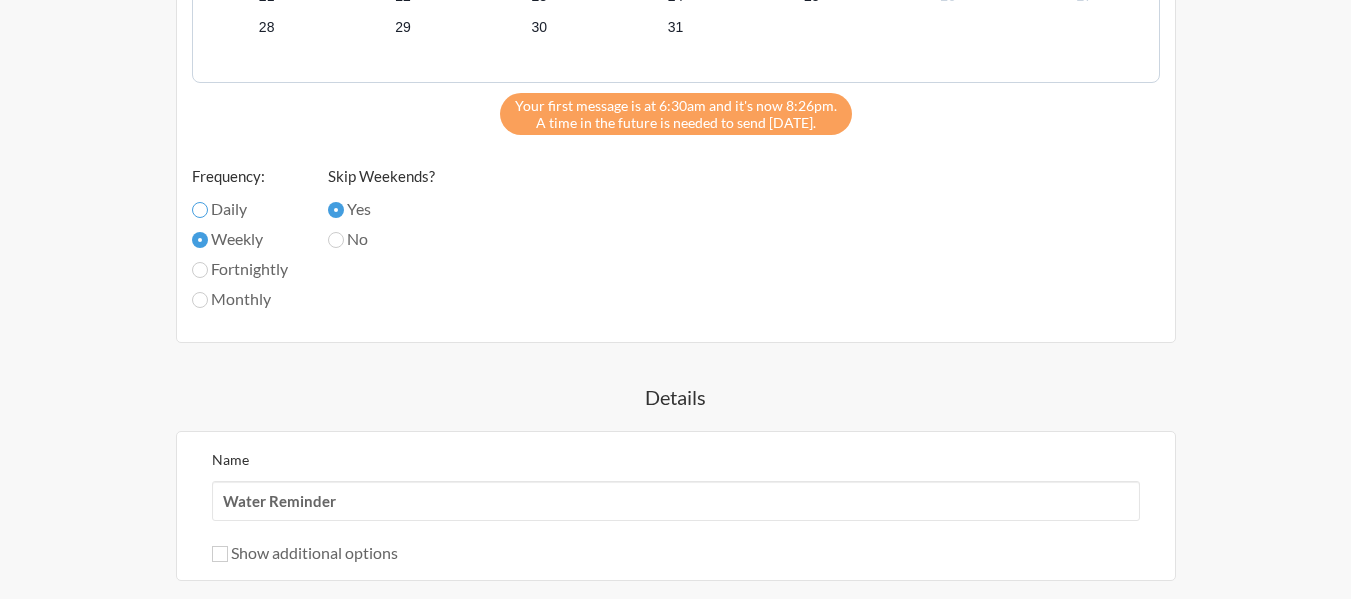 click on "Daily" at bounding box center [200, 210] 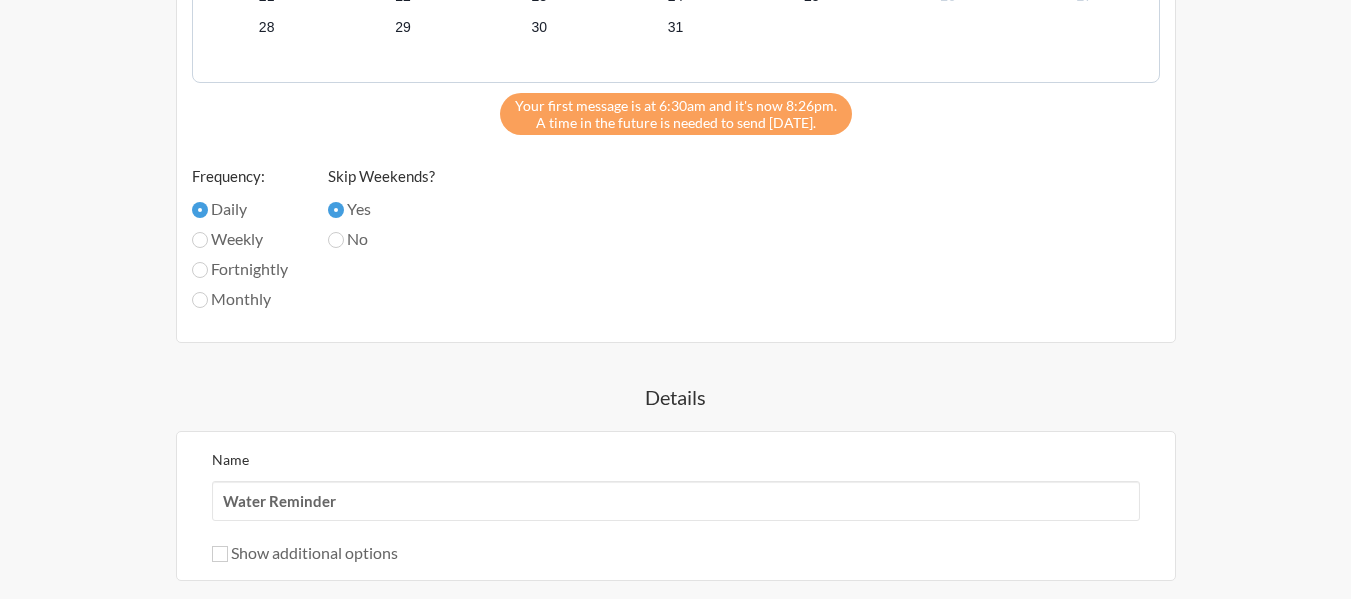click on "No" at bounding box center [381, 239] 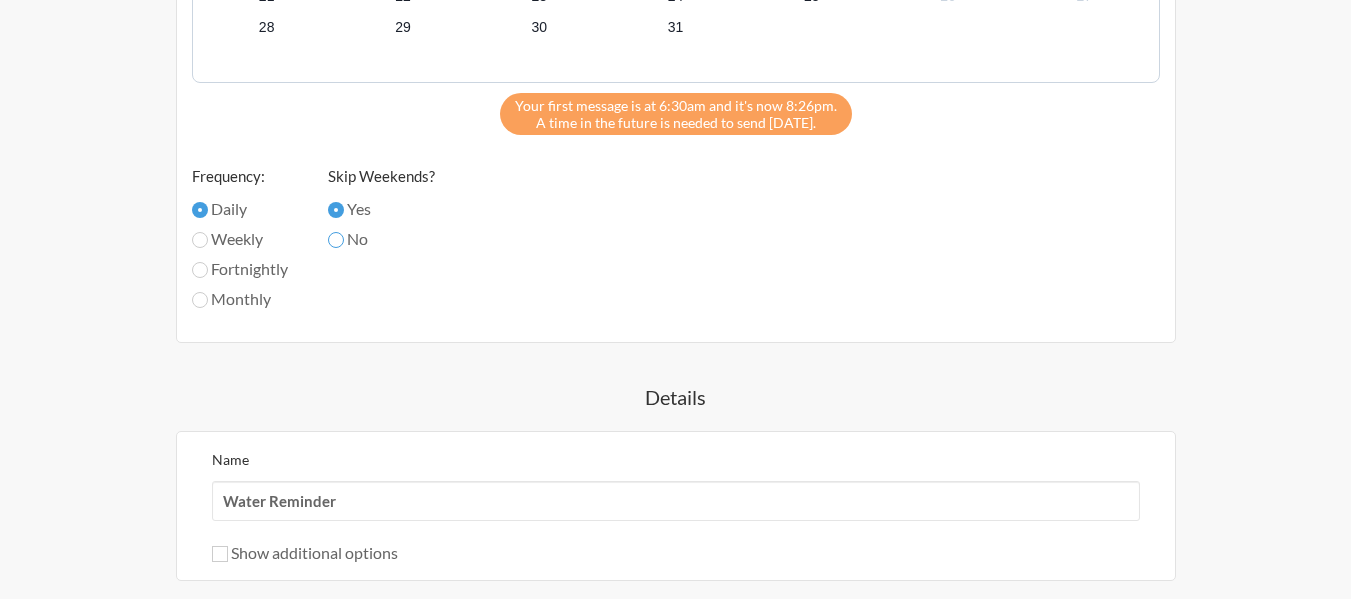 click on "No" at bounding box center (336, 240) 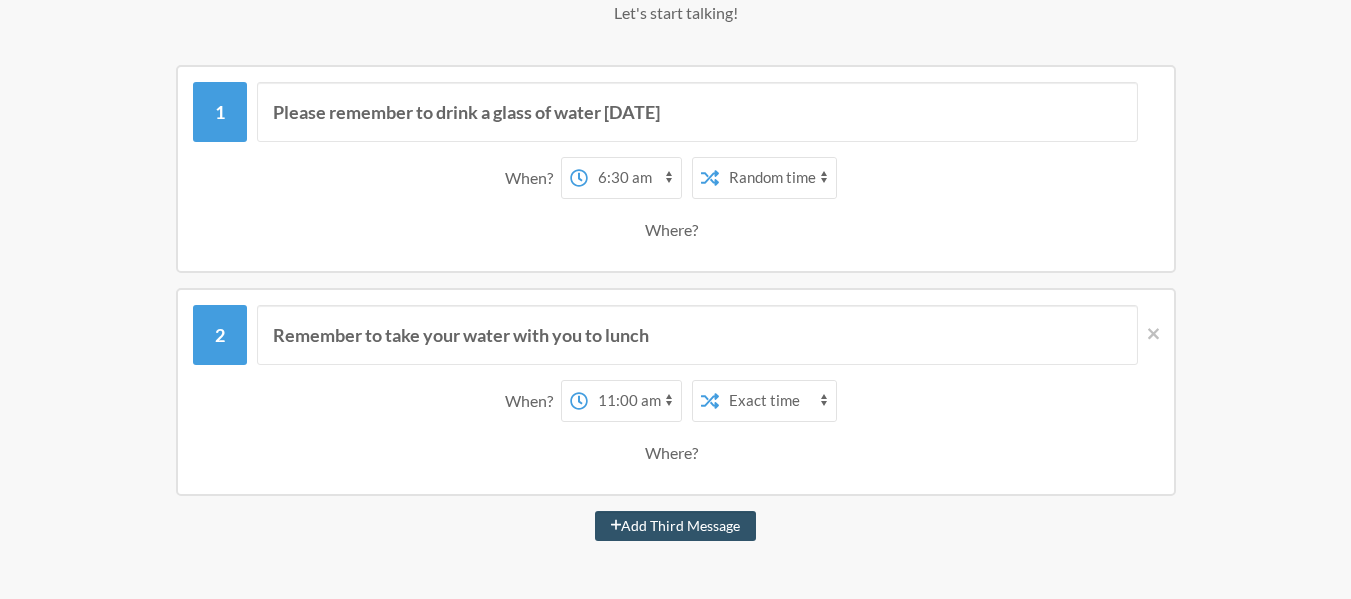 scroll, scrollTop: 313, scrollLeft: 0, axis: vertical 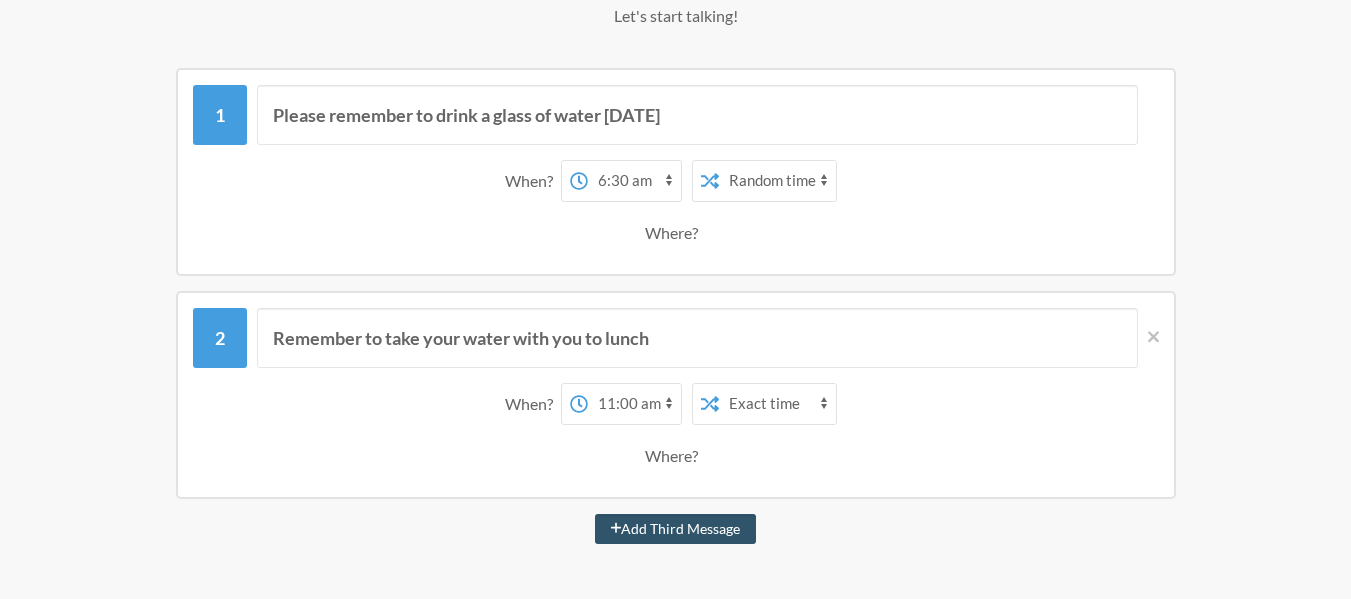 click on "12:00 am 12:15 am 12:30 am 12:45 am 1:00 am 1:15 am 1:30 am 1:45 am 2:00 am 2:15 am 2:30 am 2:45 am 3:00 am 3:15 am 3:30 am 3:45 am 4:00 am 4:15 am 4:30 am 4:45 am 5:00 am 5:15 am 5:30 am 5:45 am 6:00 am 6:15 am 6:30 am 6:45 am 7:00 am 7:15 am 7:30 am 7:45 am 8:00 am 8:15 am 8:30 am 8:45 am 9:00 am 9:15 am 9:30 am 9:45 am 10:00 am 10:15 am 10:30 am 10:45 am 11:00 am 11:15 am 11:30 am 11:45 am 12:00 pm 12:15 pm 12:30 pm 12:45 pm 1:00 pm 1:15 pm 1:30 pm 1:45 pm 2:00 pm 2:15 pm 2:30 pm 2:45 pm 3:00 pm 3:15 pm 3:30 pm 3:45 pm 4:00 pm 4:15 pm 4:30 pm 4:45 pm 5:00 pm 5:15 pm 5:30 pm 5:45 pm 6:00 pm 6:15 pm 6:30 pm 6:45 pm 7:00 pm 7:15 pm 7:30 pm 7:45 pm 8:00 pm 8:15 pm 8:30 pm 8:45 pm 9:00 pm 9:15 pm 9:30 pm 9:45 pm 10:00 pm 10:15 pm 10:30 pm 10:45 pm 11:00 pm 11:15 pm 11:30 pm 11:45 pm" at bounding box center [634, 181] 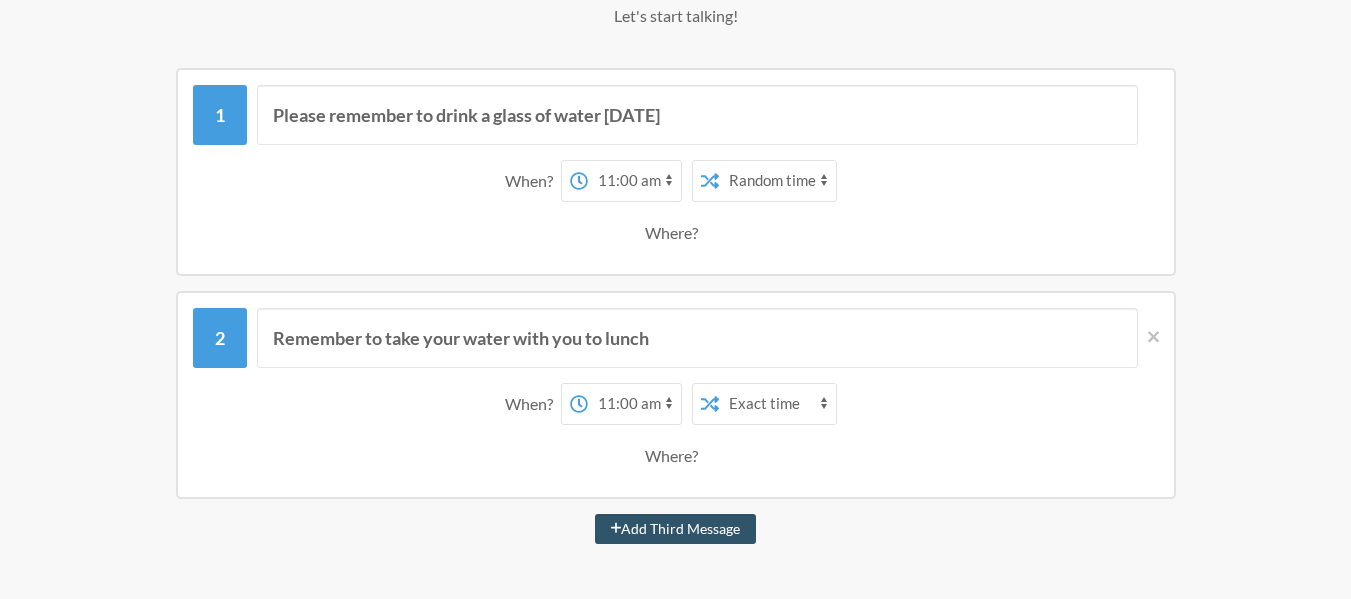 click on "12:00 am 12:15 am 12:30 am 12:45 am 1:00 am 1:15 am 1:30 am 1:45 am 2:00 am 2:15 am 2:30 am 2:45 am 3:00 am 3:15 am 3:30 am 3:45 am 4:00 am 4:15 am 4:30 am 4:45 am 5:00 am 5:15 am 5:30 am 5:45 am 6:00 am 6:15 am 6:30 am 6:45 am 7:00 am 7:15 am 7:30 am 7:45 am 8:00 am 8:15 am 8:30 am 8:45 am 9:00 am 9:15 am 9:30 am 9:45 am 10:00 am 10:15 am 10:30 am 10:45 am 11:00 am 11:15 am 11:30 am 11:45 am 12:00 pm 12:15 pm 12:30 pm 12:45 pm 1:00 pm 1:15 pm 1:30 pm 1:45 pm 2:00 pm 2:15 pm 2:30 pm 2:45 pm 3:00 pm 3:15 pm 3:30 pm 3:45 pm 4:00 pm 4:15 pm 4:30 pm 4:45 pm 5:00 pm 5:15 pm 5:30 pm 5:45 pm 6:00 pm 6:15 pm 6:30 pm 6:45 pm 7:00 pm 7:15 pm 7:30 pm 7:45 pm 8:00 pm 8:15 pm 8:30 pm 8:45 pm 9:00 pm 9:15 pm 9:30 pm 9:45 pm 10:00 pm 10:15 pm 10:30 pm 10:45 pm 11:00 pm 11:15 pm 11:30 pm 11:45 pm" at bounding box center [634, 181] 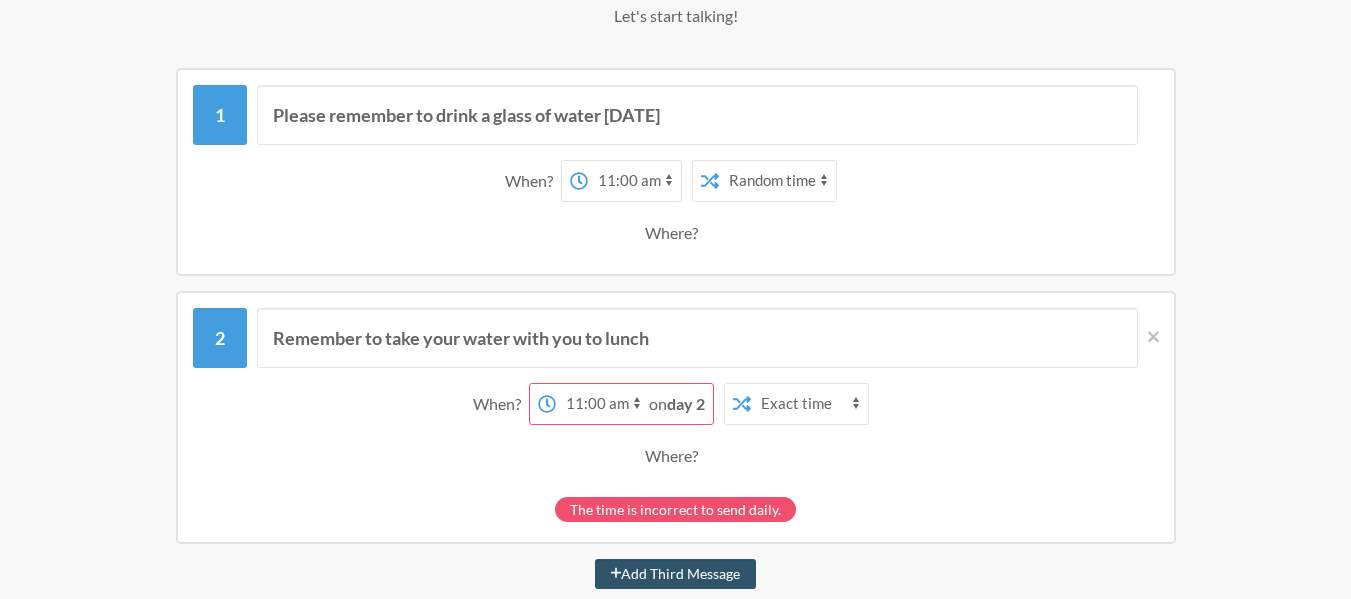 click on "12:00 am 12:15 am 12:30 am 12:45 am 1:00 am 1:15 am 1:30 am 1:45 am 2:00 am 2:15 am 2:30 am 2:45 am 3:00 am 3:15 am 3:30 am 3:45 am 4:00 am 4:15 am 4:30 am 4:45 am 5:00 am 5:15 am 5:30 am 5:45 am 6:00 am 6:15 am 6:30 am 6:45 am 7:00 am 7:15 am 7:30 am 7:45 am 8:00 am 8:15 am 8:30 am 8:45 am 9:00 am 9:15 am 9:30 am 9:45 am 10:00 am 10:15 am 10:30 am 10:45 am 11:00 am 11:15 am 11:30 am 11:45 am 12:00 pm 12:15 pm 12:30 pm 12:45 pm 1:00 pm 1:15 pm 1:30 pm 1:45 pm 2:00 pm 2:15 pm 2:30 pm 2:45 pm 3:00 pm 3:15 pm 3:30 pm 3:45 pm 4:00 pm 4:15 pm 4:30 pm 4:45 pm 5:00 pm 5:15 pm 5:30 pm 5:45 pm 6:00 pm 6:15 pm 6:30 pm 6:45 pm 7:00 pm 7:15 pm 7:30 pm 7:45 pm 8:00 pm 8:15 pm 8:30 pm 8:45 pm 9:00 pm 9:15 pm 9:30 pm 9:45 pm 10:00 pm 10:15 pm 10:30 pm 10:45 pm 11:00 pm 11:15 pm 11:30 pm 11:45 pm" at bounding box center [634, 181] 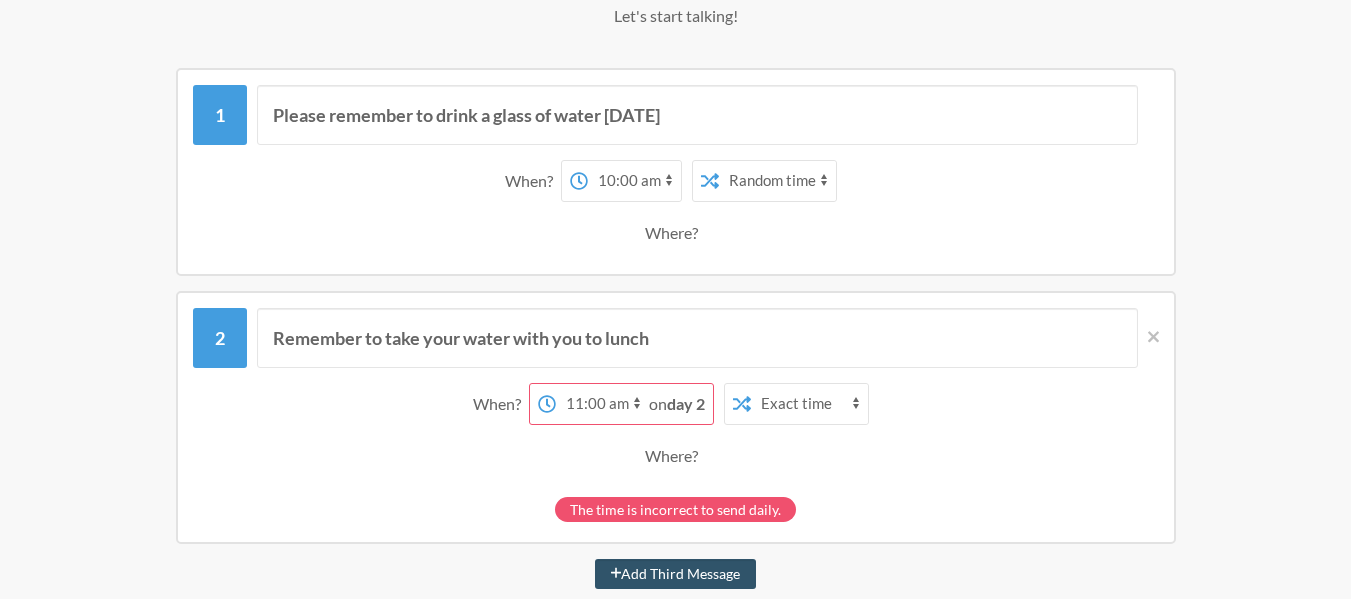 click on "12:00 am 12:15 am 12:30 am 12:45 am 1:00 am 1:15 am 1:30 am 1:45 am 2:00 am 2:15 am 2:30 am 2:45 am 3:00 am 3:15 am 3:30 am 3:45 am 4:00 am 4:15 am 4:30 am 4:45 am 5:00 am 5:15 am 5:30 am 5:45 am 6:00 am 6:15 am 6:30 am 6:45 am 7:00 am 7:15 am 7:30 am 7:45 am 8:00 am 8:15 am 8:30 am 8:45 am 9:00 am 9:15 am 9:30 am 9:45 am 10:00 am 10:15 am 10:30 am 10:45 am 11:00 am 11:15 am 11:30 am 11:45 am 12:00 pm 12:15 pm 12:30 pm 12:45 pm 1:00 pm 1:15 pm 1:30 pm 1:45 pm 2:00 pm 2:15 pm 2:30 pm 2:45 pm 3:00 pm 3:15 pm 3:30 pm 3:45 pm 4:00 pm 4:15 pm 4:30 pm 4:45 pm 5:00 pm 5:15 pm 5:30 pm 5:45 pm 6:00 pm 6:15 pm 6:30 pm 6:45 pm 7:00 pm 7:15 pm 7:30 pm 7:45 pm 8:00 pm 8:15 pm 8:30 pm 8:45 pm 9:00 pm 9:15 pm 9:30 pm 9:45 pm 10:00 pm 10:15 pm 10:30 pm 10:45 pm 11:00 pm 11:15 pm 11:30 pm 11:45 pm" at bounding box center [634, 181] 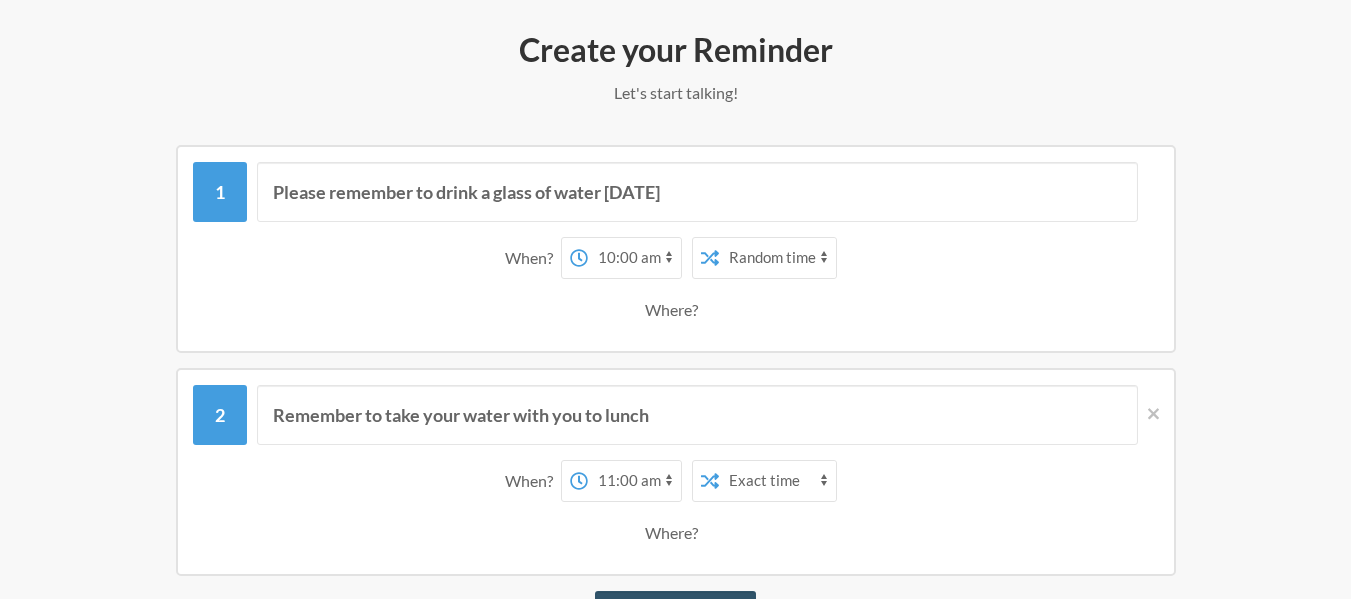 scroll, scrollTop: 243, scrollLeft: 0, axis: vertical 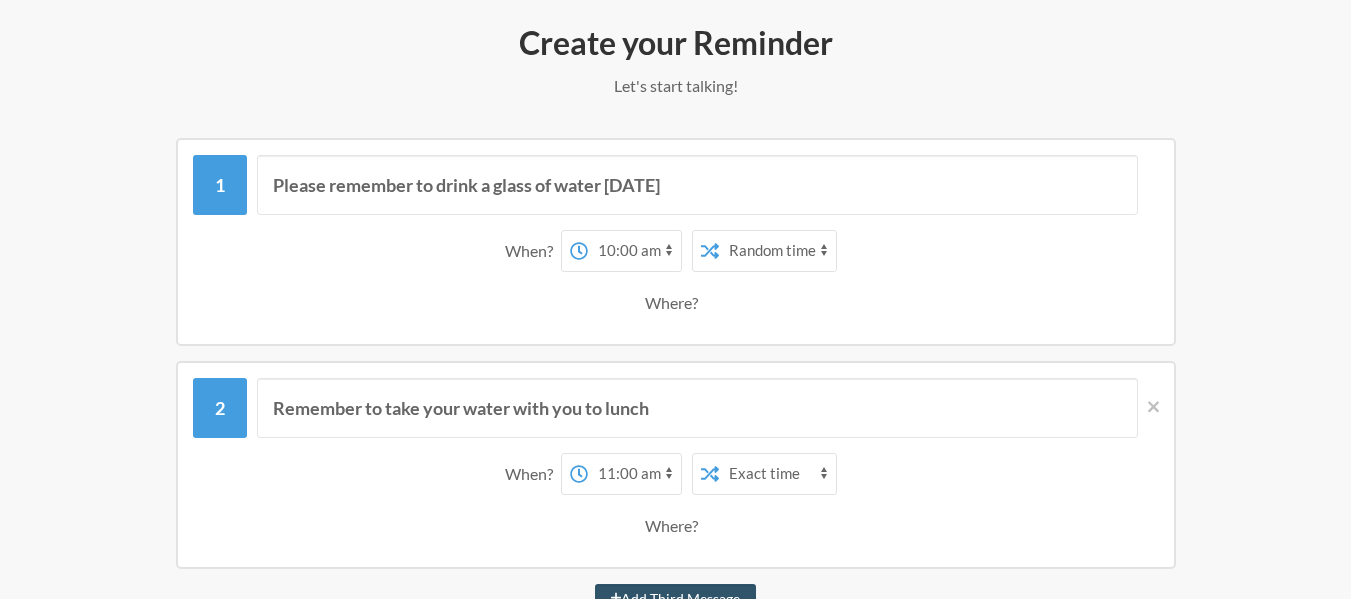click on "12:00 am 12:15 am 12:30 am 12:45 am 1:00 am 1:15 am 1:30 am 1:45 am 2:00 am 2:15 am 2:30 am 2:45 am 3:00 am 3:15 am 3:30 am 3:45 am 4:00 am 4:15 am 4:30 am 4:45 am 5:00 am 5:15 am 5:30 am 5:45 am 6:00 am 6:15 am 6:30 am 6:45 am 7:00 am 7:15 am 7:30 am 7:45 am 8:00 am 8:15 am 8:30 am 8:45 am 9:00 am 9:15 am 9:30 am 9:45 am 10:00 am 10:15 am 10:30 am 10:45 am 11:00 am 11:15 am 11:30 am 11:45 am 12:00 pm 12:15 pm 12:30 pm 12:45 pm 1:00 pm 1:15 pm 1:30 pm 1:45 pm 2:00 pm 2:15 pm 2:30 pm 2:45 pm 3:00 pm 3:15 pm 3:30 pm 3:45 pm 4:00 pm 4:15 pm 4:30 pm 4:45 pm 5:00 pm 5:15 pm 5:30 pm 5:45 pm 6:00 pm 6:15 pm 6:30 pm 6:45 pm 7:00 pm 7:15 pm 7:30 pm 7:45 pm 8:00 pm 8:15 pm 8:30 pm 8:45 pm 9:00 pm 9:15 pm 9:30 pm 9:45 pm 10:00 pm 10:15 pm 10:30 pm 10:45 pm 11:00 pm 11:15 pm 11:30 pm 11:45 pm" at bounding box center (634, 251) 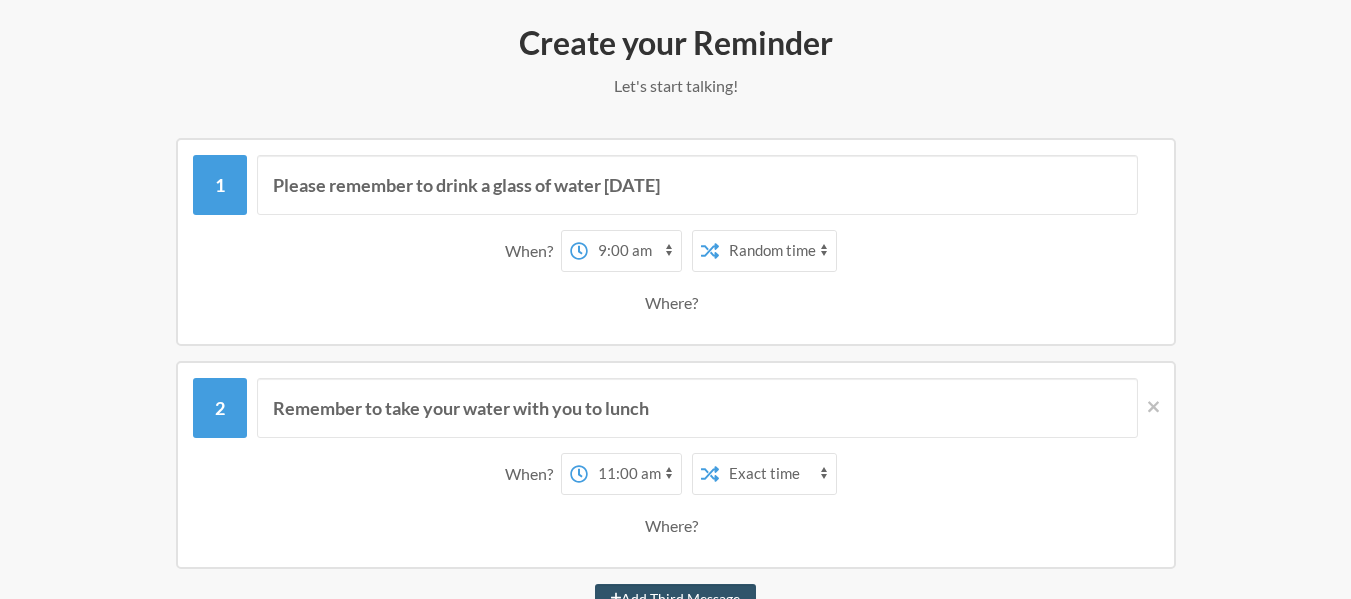 click on "12:00 am 12:15 am 12:30 am 12:45 am 1:00 am 1:15 am 1:30 am 1:45 am 2:00 am 2:15 am 2:30 am 2:45 am 3:00 am 3:15 am 3:30 am 3:45 am 4:00 am 4:15 am 4:30 am 4:45 am 5:00 am 5:15 am 5:30 am 5:45 am 6:00 am 6:15 am 6:30 am 6:45 am 7:00 am 7:15 am 7:30 am 7:45 am 8:00 am 8:15 am 8:30 am 8:45 am 9:00 am 9:15 am 9:30 am 9:45 am 10:00 am 10:15 am 10:30 am 10:45 am 11:00 am 11:15 am 11:30 am 11:45 am 12:00 pm 12:15 pm 12:30 pm 12:45 pm 1:00 pm 1:15 pm 1:30 pm 1:45 pm 2:00 pm 2:15 pm 2:30 pm 2:45 pm 3:00 pm 3:15 pm 3:30 pm 3:45 pm 4:00 pm 4:15 pm 4:30 pm 4:45 pm 5:00 pm 5:15 pm 5:30 pm 5:45 pm 6:00 pm 6:15 pm 6:30 pm 6:45 pm 7:00 pm 7:15 pm 7:30 pm 7:45 pm 8:00 pm 8:15 pm 8:30 pm 8:45 pm 9:00 pm 9:15 pm 9:30 pm 9:45 pm 10:00 pm 10:15 pm 10:30 pm 10:45 pm 11:00 pm 11:15 pm 11:30 pm 11:45 pm" at bounding box center (634, 251) 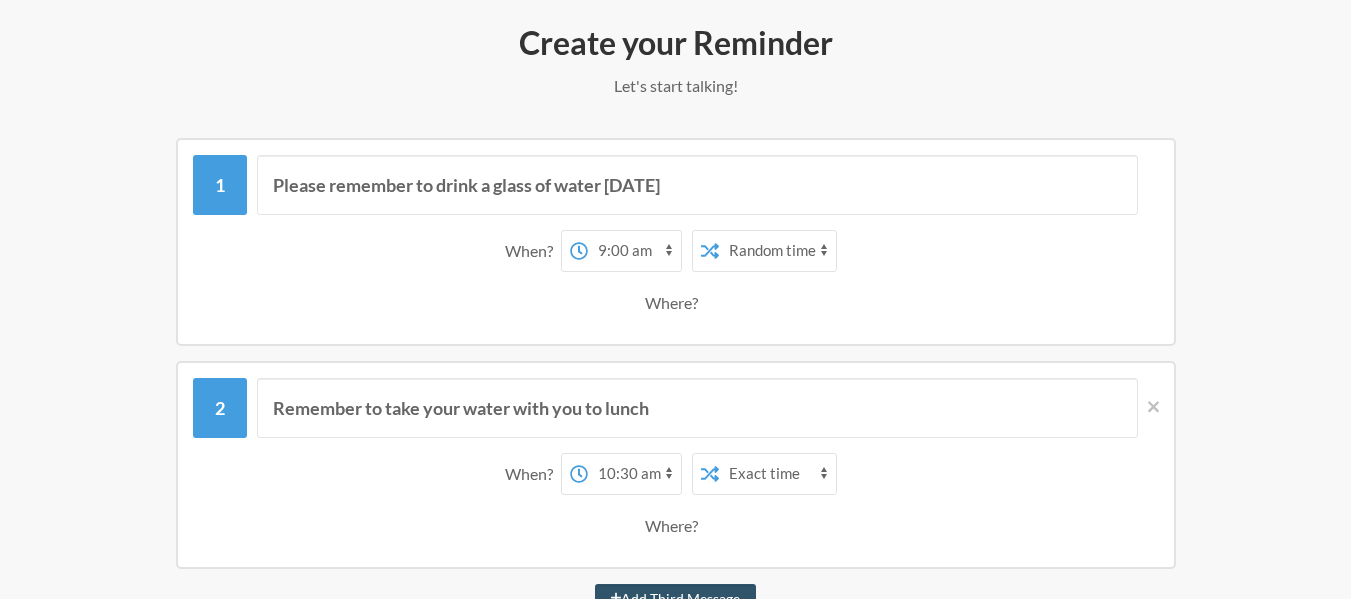click on "12:00 am 12:15 am 12:30 am 12:45 am 1:00 am 1:15 am 1:30 am 1:45 am 2:00 am 2:15 am 2:30 am 2:45 am 3:00 am 3:15 am 3:30 am 3:45 am 4:00 am 4:15 am 4:30 am 4:45 am 5:00 am 5:15 am 5:30 am 5:45 am 6:00 am 6:15 am 6:30 am 6:45 am 7:00 am 7:15 am 7:30 am 7:45 am 8:00 am 8:15 am 8:30 am 8:45 am 9:00 am 9:15 am 9:30 am 9:45 am 10:00 am 10:15 am 10:30 am 10:45 am 11:00 am 11:15 am 11:30 am 11:45 am 12:00 pm 12:15 pm 12:30 pm 12:45 pm 1:00 pm 1:15 pm 1:30 pm 1:45 pm 2:00 pm 2:15 pm 2:30 pm 2:45 pm 3:00 pm 3:15 pm 3:30 pm 3:45 pm 4:00 pm 4:15 pm 4:30 pm 4:45 pm 5:00 pm 5:15 pm 5:30 pm 5:45 pm 6:00 pm 6:15 pm 6:30 pm 6:45 pm 7:00 pm 7:15 pm 7:30 pm 7:45 pm 8:00 pm 8:15 pm 8:30 pm 8:45 pm 9:00 pm 9:15 pm 9:30 pm 9:45 pm 10:00 pm 10:15 pm 10:30 pm 10:45 pm 11:00 pm 11:15 pm 11:30 pm 11:45 pm" at bounding box center [634, 474] 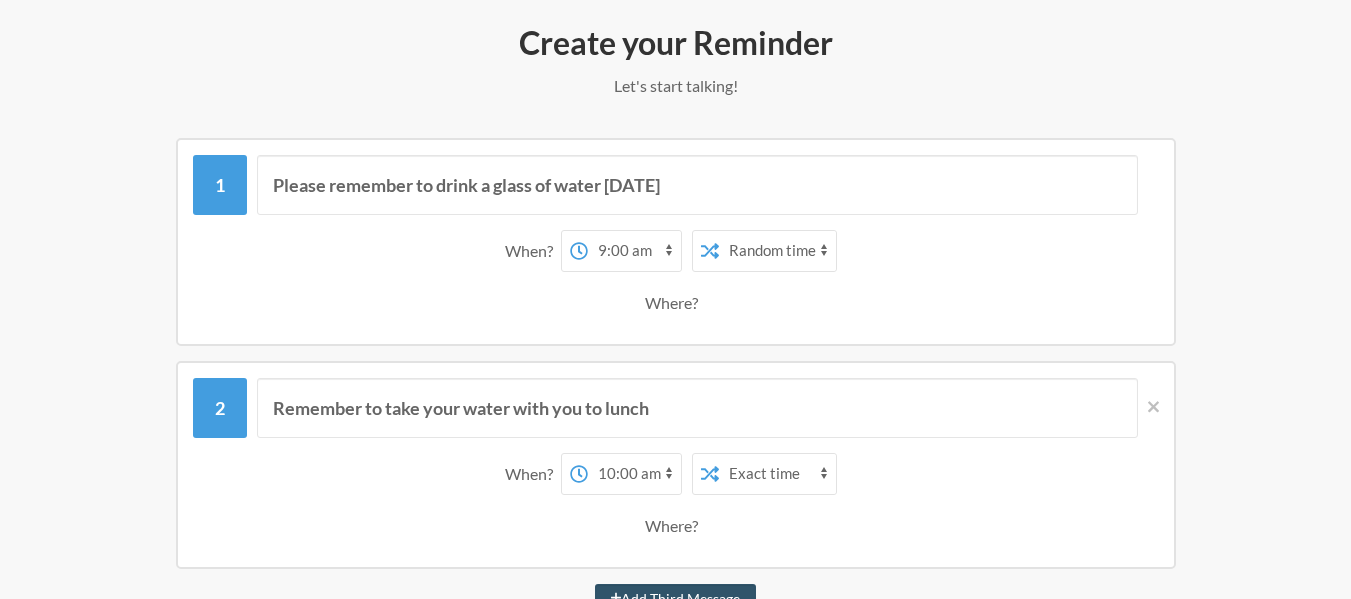 click on "12:00 am 12:15 am 12:30 am 12:45 am 1:00 am 1:15 am 1:30 am 1:45 am 2:00 am 2:15 am 2:30 am 2:45 am 3:00 am 3:15 am 3:30 am 3:45 am 4:00 am 4:15 am 4:30 am 4:45 am 5:00 am 5:15 am 5:30 am 5:45 am 6:00 am 6:15 am 6:30 am 6:45 am 7:00 am 7:15 am 7:30 am 7:45 am 8:00 am 8:15 am 8:30 am 8:45 am 9:00 am 9:15 am 9:30 am 9:45 am 10:00 am 10:15 am 10:30 am 10:45 am 11:00 am 11:15 am 11:30 am 11:45 am 12:00 pm 12:15 pm 12:30 pm 12:45 pm 1:00 pm 1:15 pm 1:30 pm 1:45 pm 2:00 pm 2:15 pm 2:30 pm 2:45 pm 3:00 pm 3:15 pm 3:30 pm 3:45 pm 4:00 pm 4:15 pm 4:30 pm 4:45 pm 5:00 pm 5:15 pm 5:30 pm 5:45 pm 6:00 pm 6:15 pm 6:30 pm 6:45 pm 7:00 pm 7:15 pm 7:30 pm 7:45 pm 8:00 pm 8:15 pm 8:30 pm 8:45 pm 9:00 pm 9:15 pm 9:30 pm 9:45 pm 10:00 pm 10:15 pm 10:30 pm 10:45 pm 11:00 pm 11:15 pm 11:30 pm 11:45 pm" at bounding box center [634, 474] 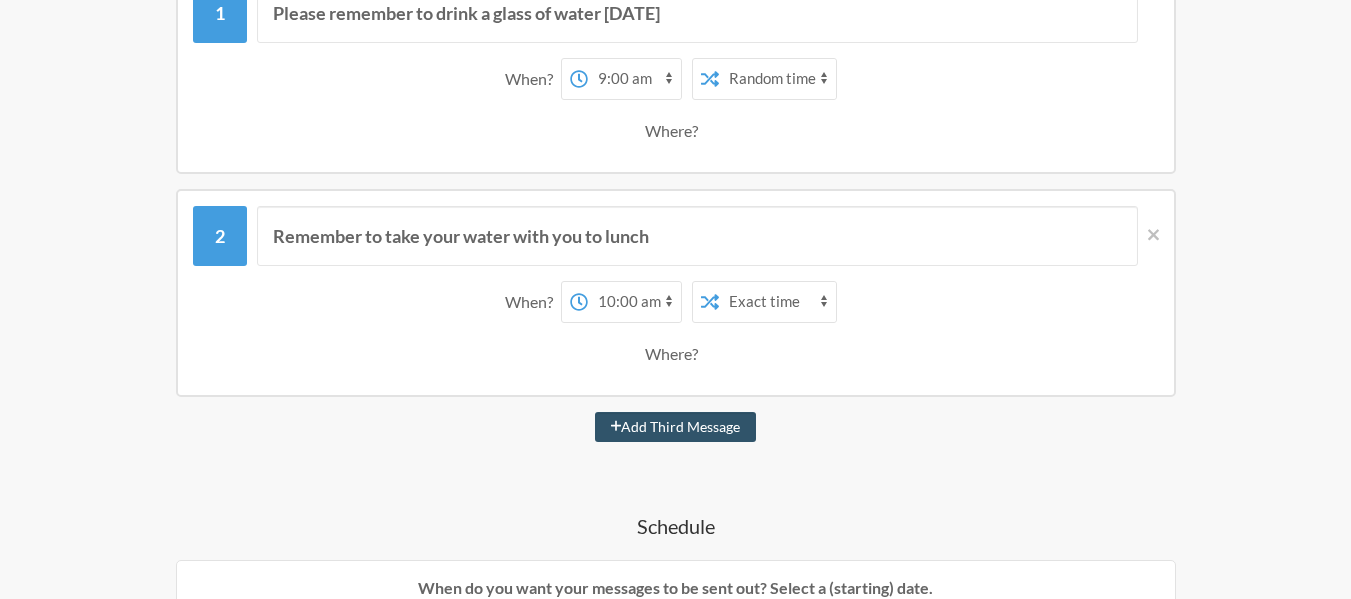 scroll, scrollTop: 419, scrollLeft: 0, axis: vertical 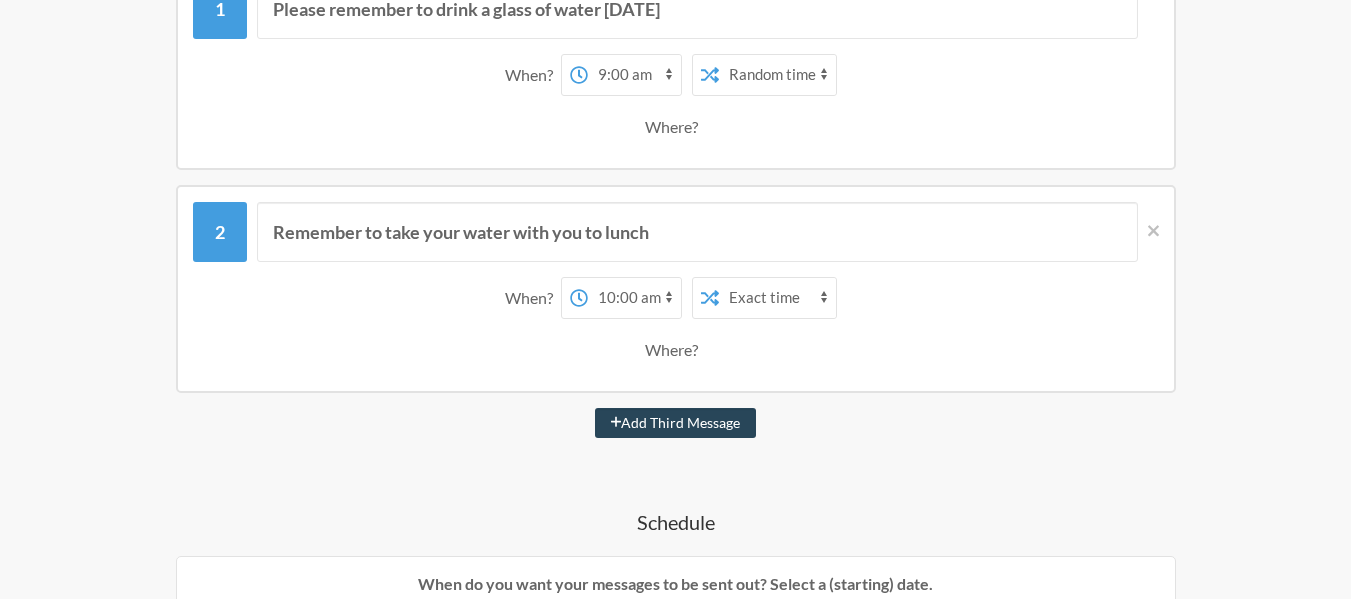 click on "Add Third Message" at bounding box center (676, 423) 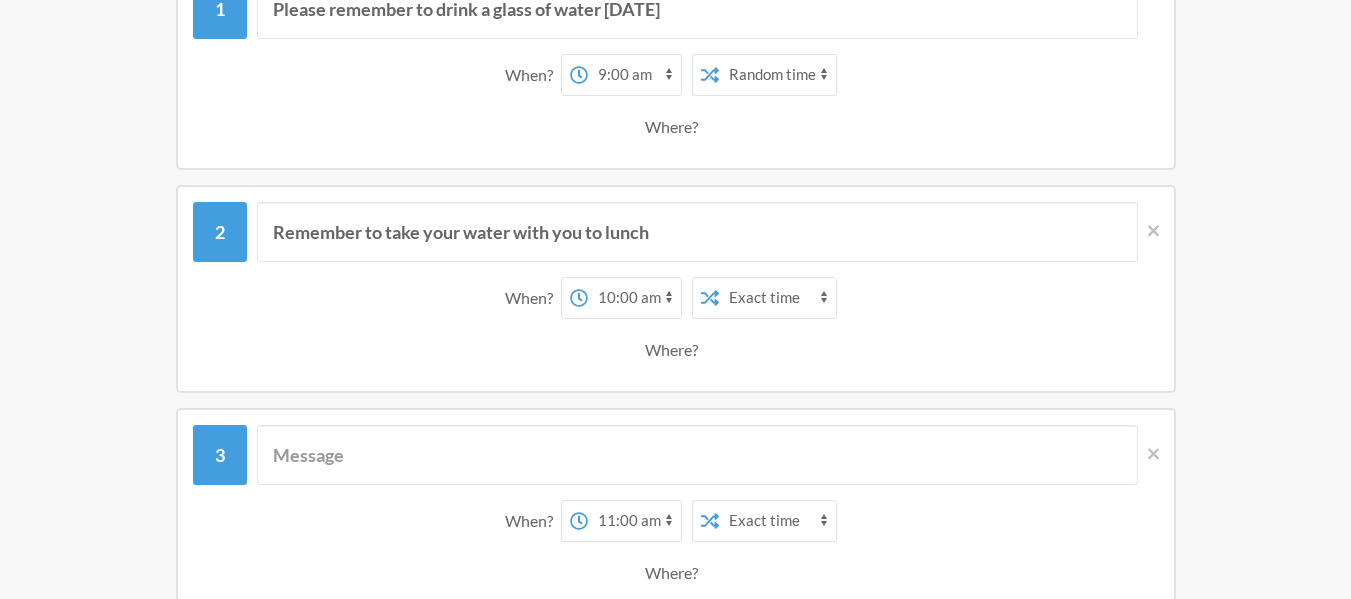 click on "Exact time Random time" at bounding box center [777, 298] 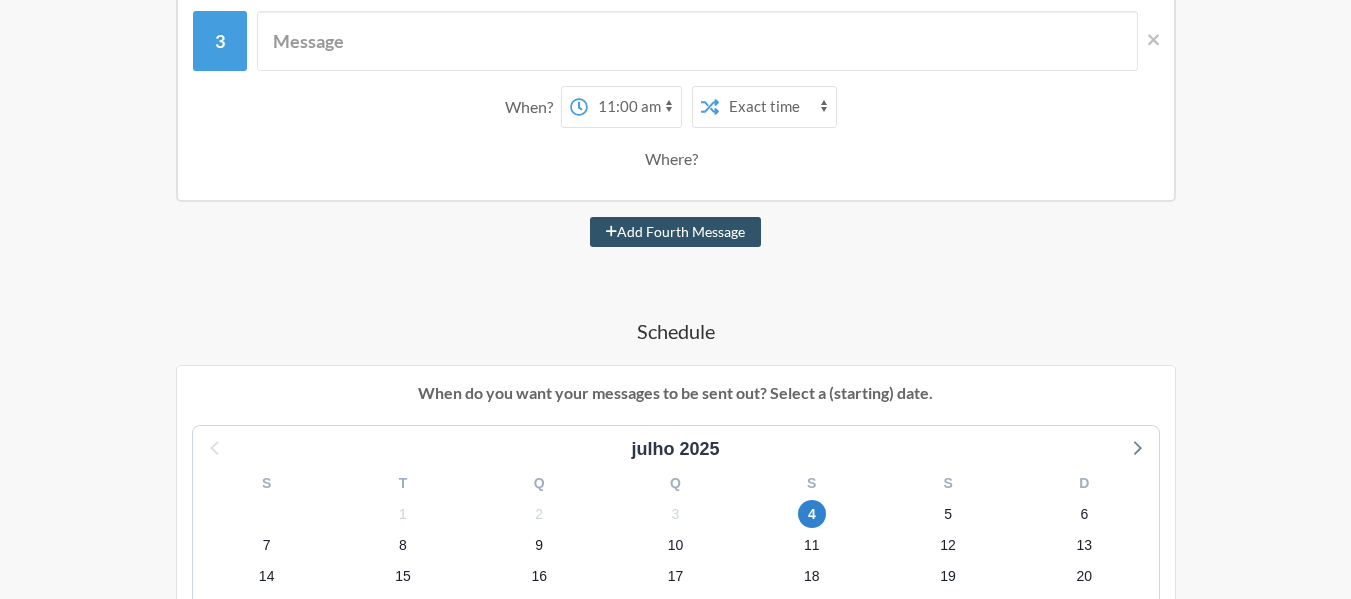 scroll, scrollTop: 841, scrollLeft: 0, axis: vertical 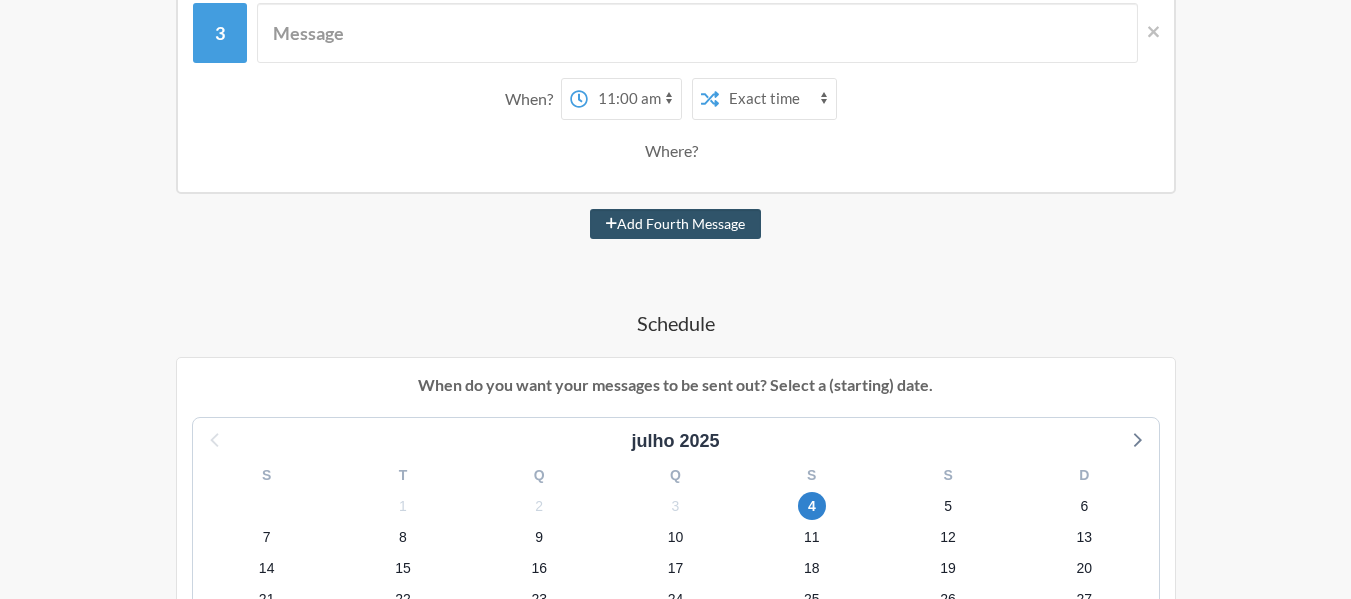 click on "Please remember to drink a glass of water today     When?     12:00 am 12:15 am 12:30 am 12:45 am 1:00 am 1:15 am 1:30 am 1:45 am 2:00 am 2:15 am 2:30 am 2:45 am 3:00 am 3:15 am 3:30 am 3:45 am 4:00 am 4:15 am 4:30 am 4:45 am 5:00 am 5:15 am 5:30 am 5:45 am 6:00 am 6:15 am 6:30 am 6:45 am 7:00 am 7:15 am 7:30 am 7:45 am 8:00 am 8:15 am 8:30 am 8:45 am 9:00 am 9:15 am 9:30 am 9:45 am 10:00 am 10:15 am 10:30 am 10:45 am 11:00 am 11:15 am 11:30 am 11:45 am 12:00 pm 12:15 pm 12:30 pm 12:45 pm 1:00 pm 1:15 pm 1:30 pm 1:45 pm 2:00 pm 2:15 pm 2:30 pm 2:45 pm 3:00 pm 3:15 pm 3:30 pm 3:45 pm 4:00 pm 4:15 pm 4:30 pm 4:45 pm 5:00 pm 5:15 pm 5:30 pm 5:45 pm 6:00 pm 6:15 pm 6:30 pm 6:45 pm 7:00 pm 7:15 pm 7:30 pm 7:45 pm 8:00 pm 8:15 pm 8:30 pm 8:45 pm 9:00 pm 9:15 pm 9:30 pm 9:45 pm 10:00 pm 10:15 pm 10:30 pm 10:45 pm 11:00 pm 11:15 pm 11:30 pm 11:45 pm   on  day 1     12:00 am 12:15 am 12:30 am 12:45 am 1:00 am 1:15 am 1:30 am 1:45 am 2:00 am 2:15 am 2:30 am 2:45 am 3:00 am 3:15 am 3:30 am 3:45 am 4:00 am 4:15 am" at bounding box center [676, 432] 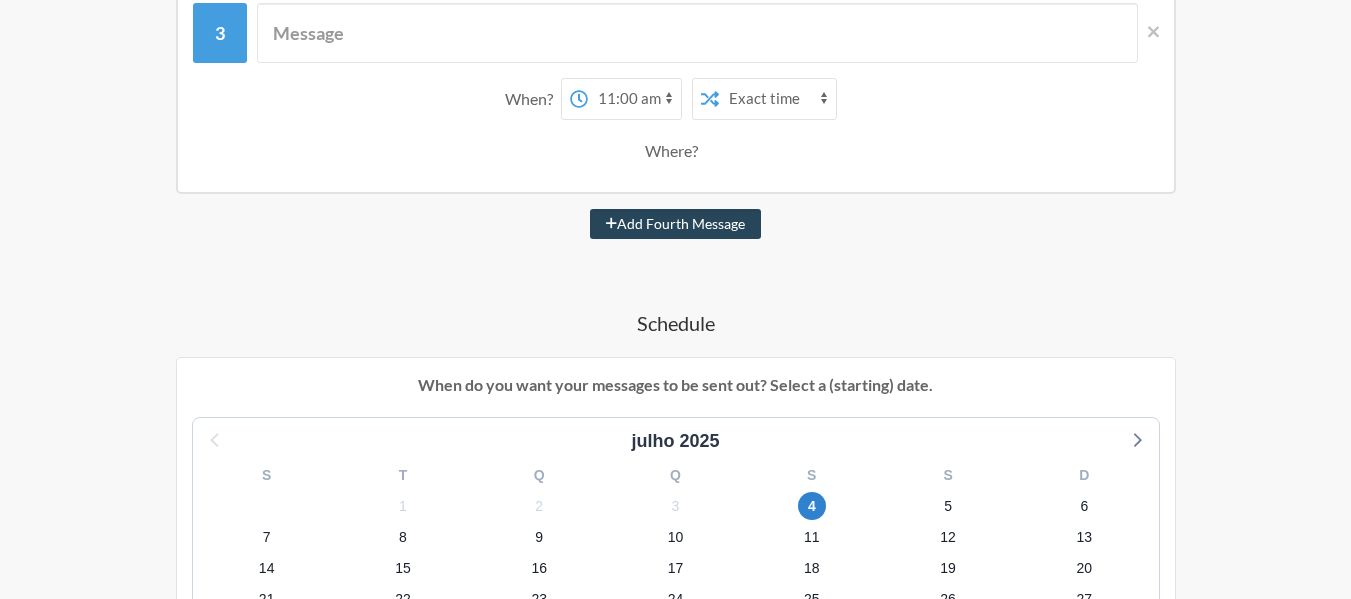 click on "Add Fourth Message" at bounding box center [675, 224] 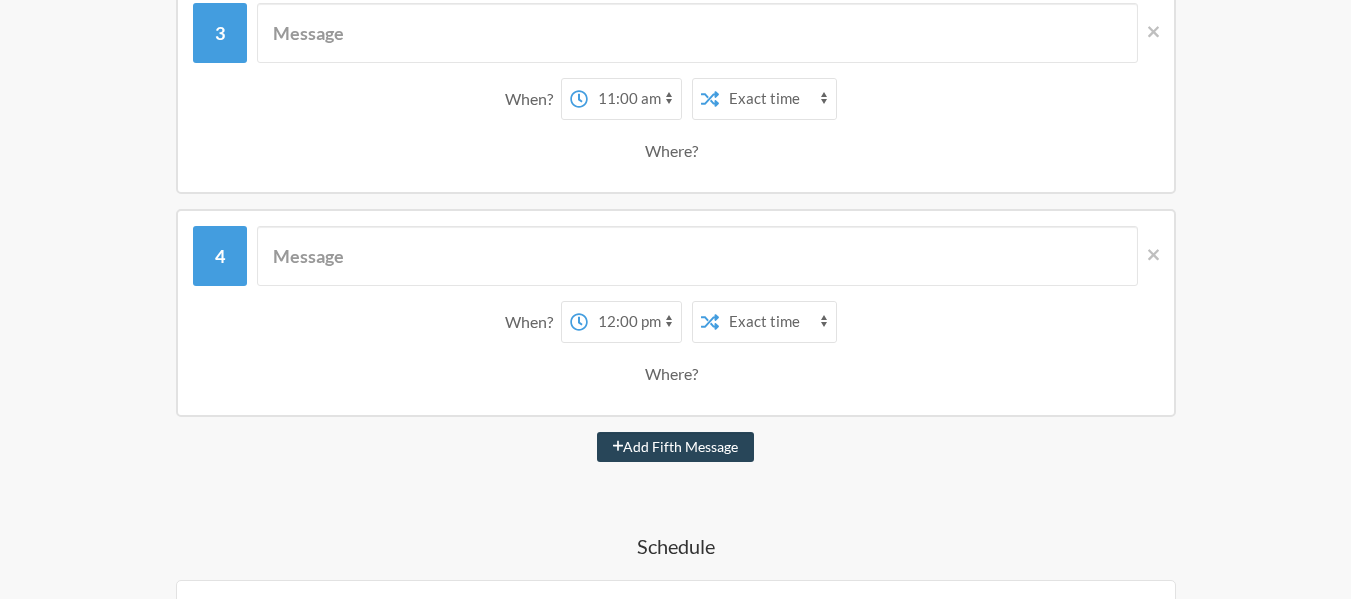 click on "Add Fifth Message" at bounding box center (676, 447) 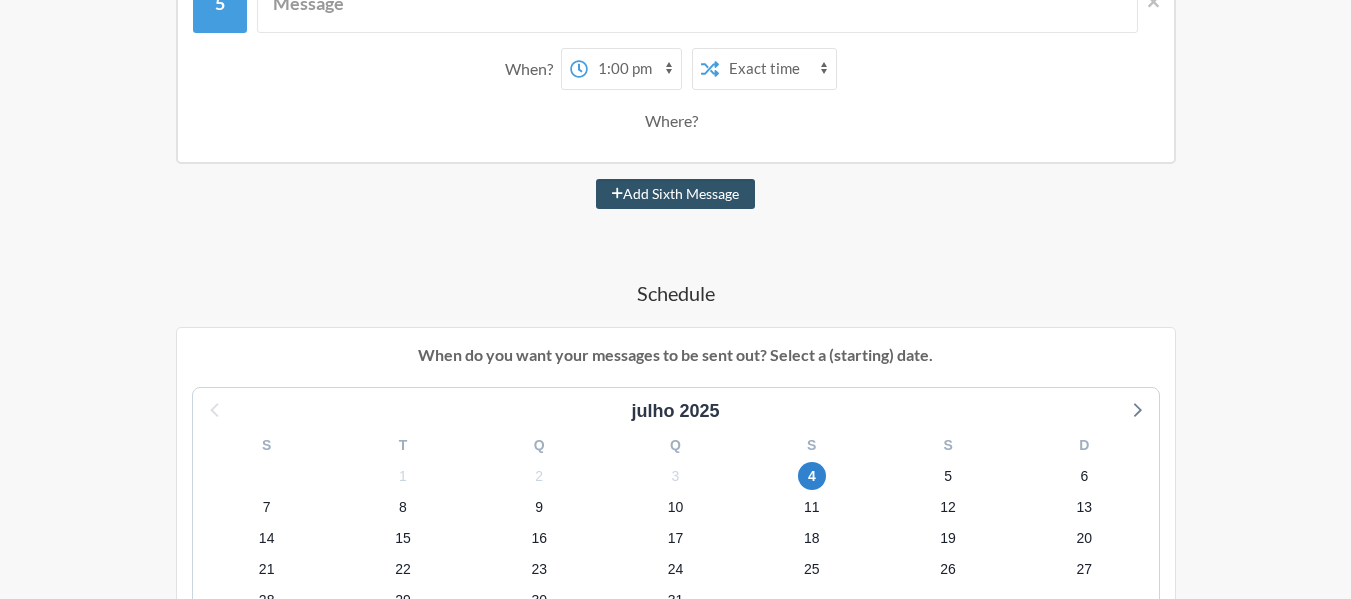 scroll, scrollTop: 1399, scrollLeft: 0, axis: vertical 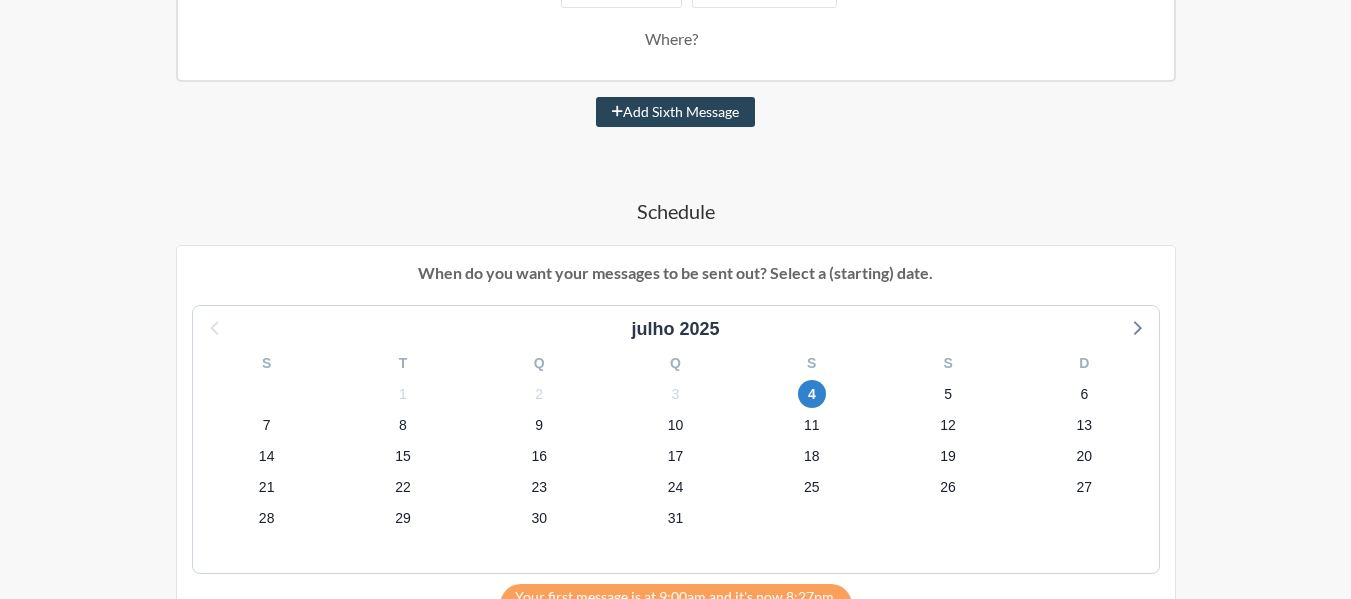 click on "Add Sixth Message" at bounding box center (675, 112) 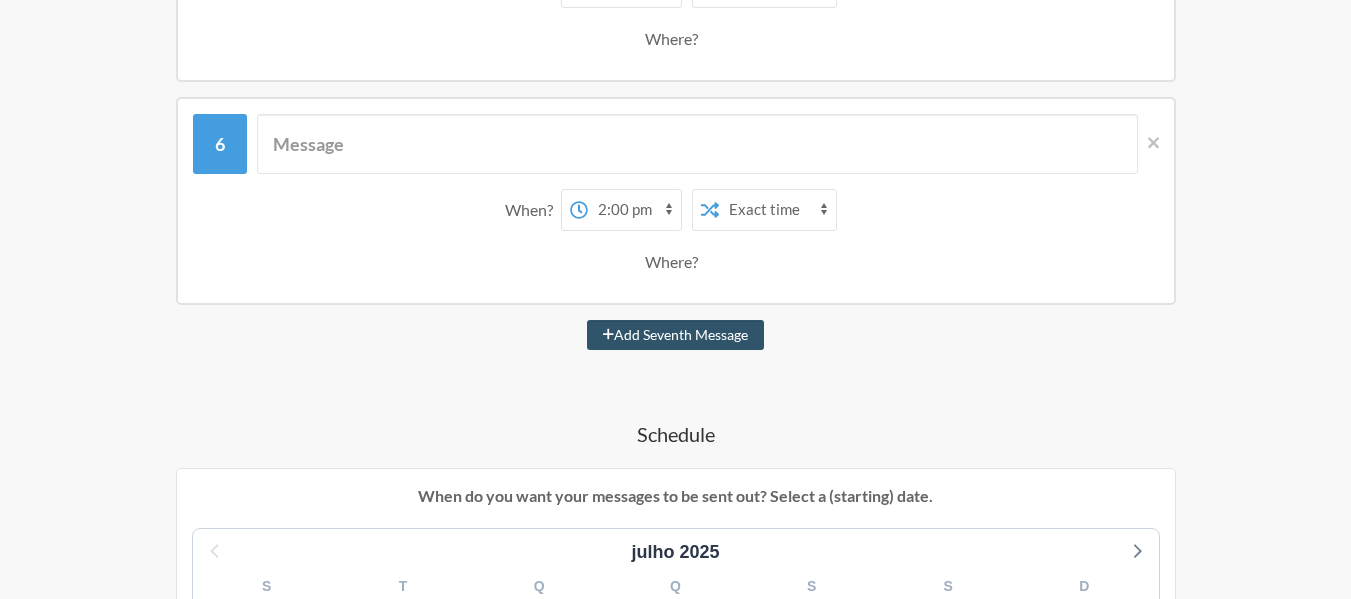 scroll, scrollTop: 1504, scrollLeft: 0, axis: vertical 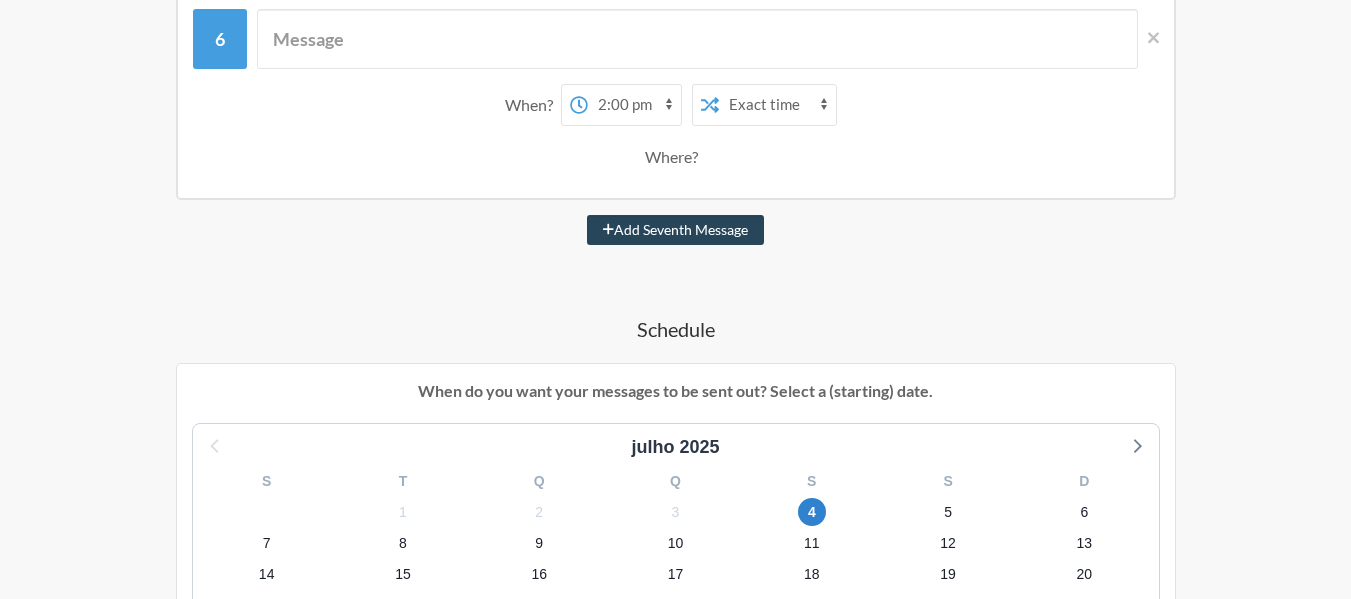 click on "Add Seventh Message" at bounding box center (675, 230) 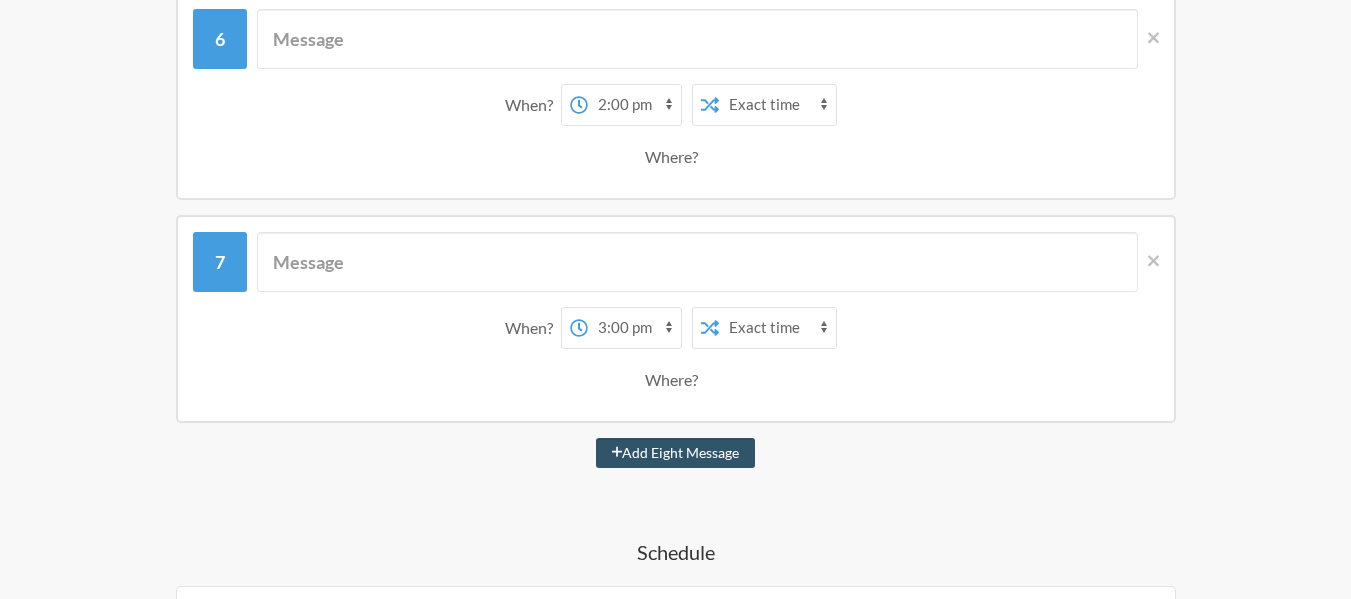 scroll, scrollTop: 1724, scrollLeft: 0, axis: vertical 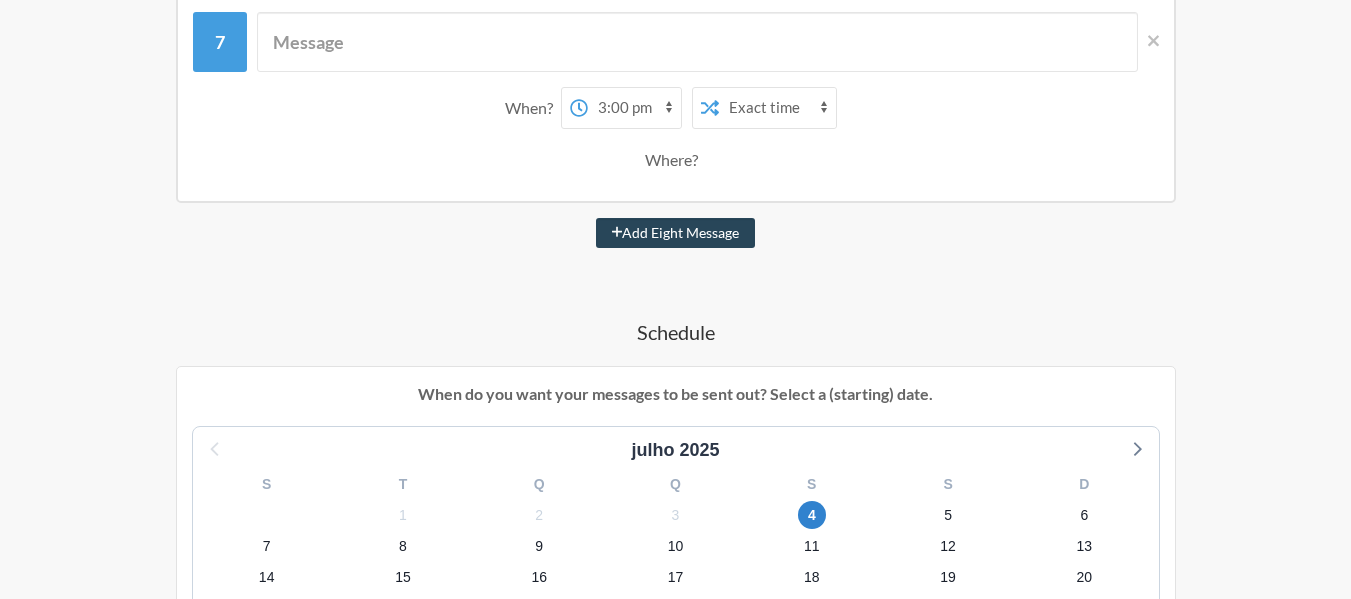 click on "Add Eight Message" at bounding box center [676, 233] 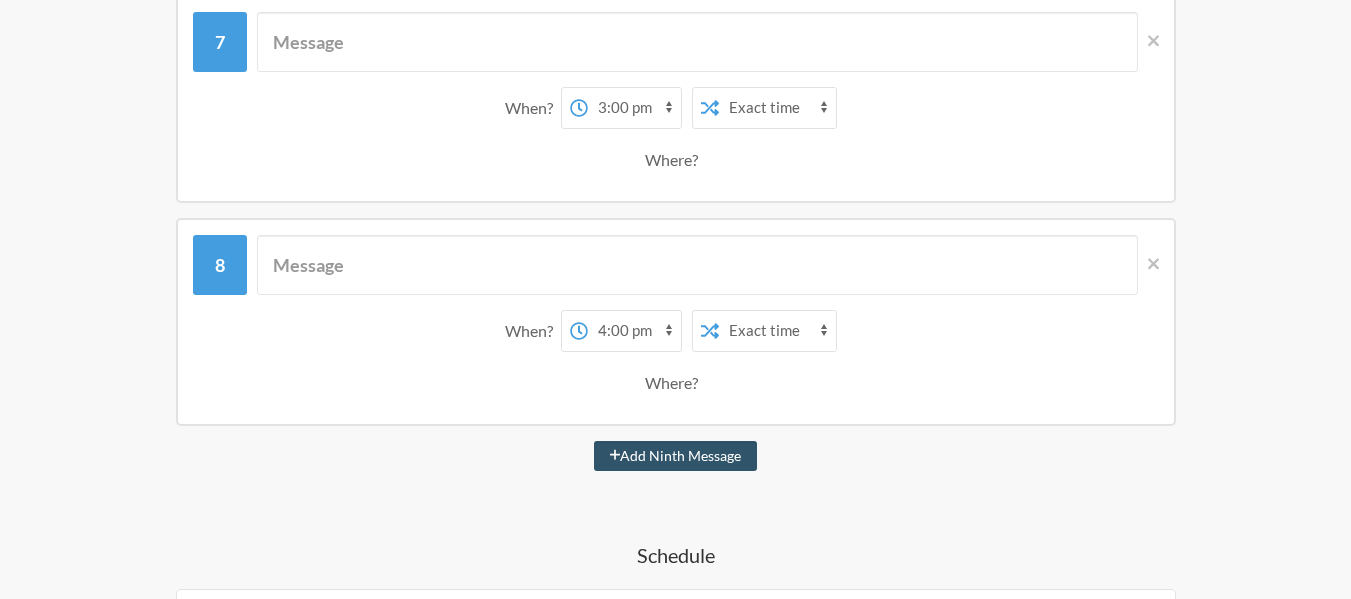 scroll, scrollTop: 2014, scrollLeft: 0, axis: vertical 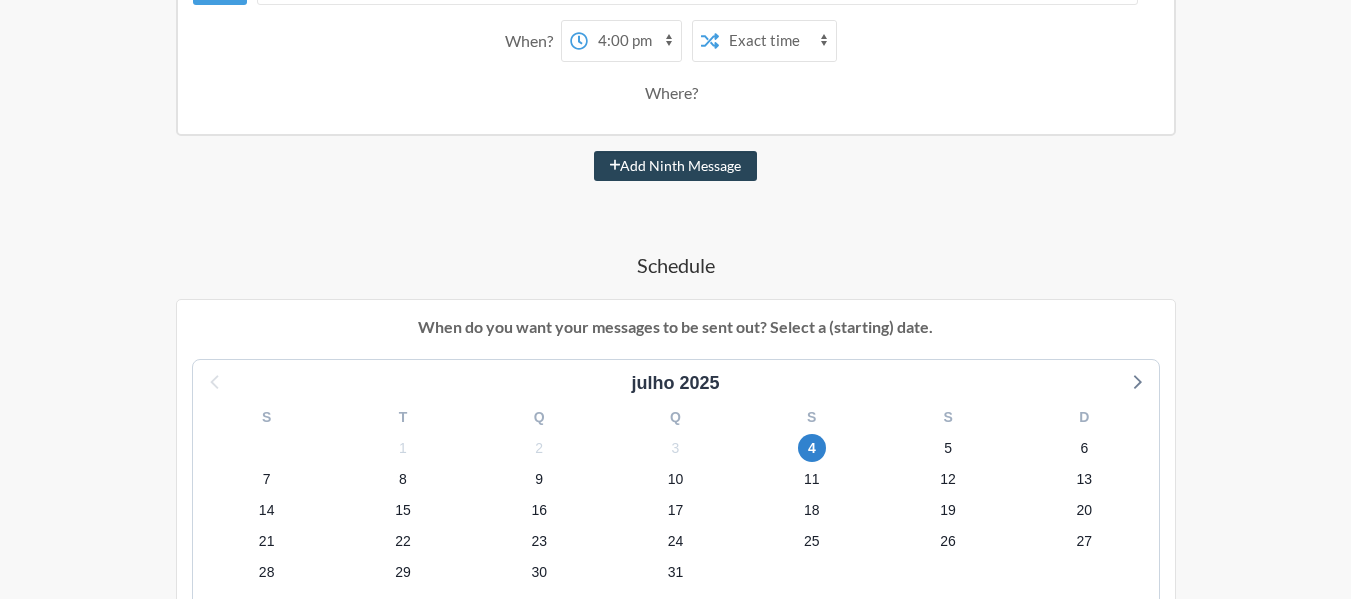 click on "Add Ninth Message" at bounding box center (676, 166) 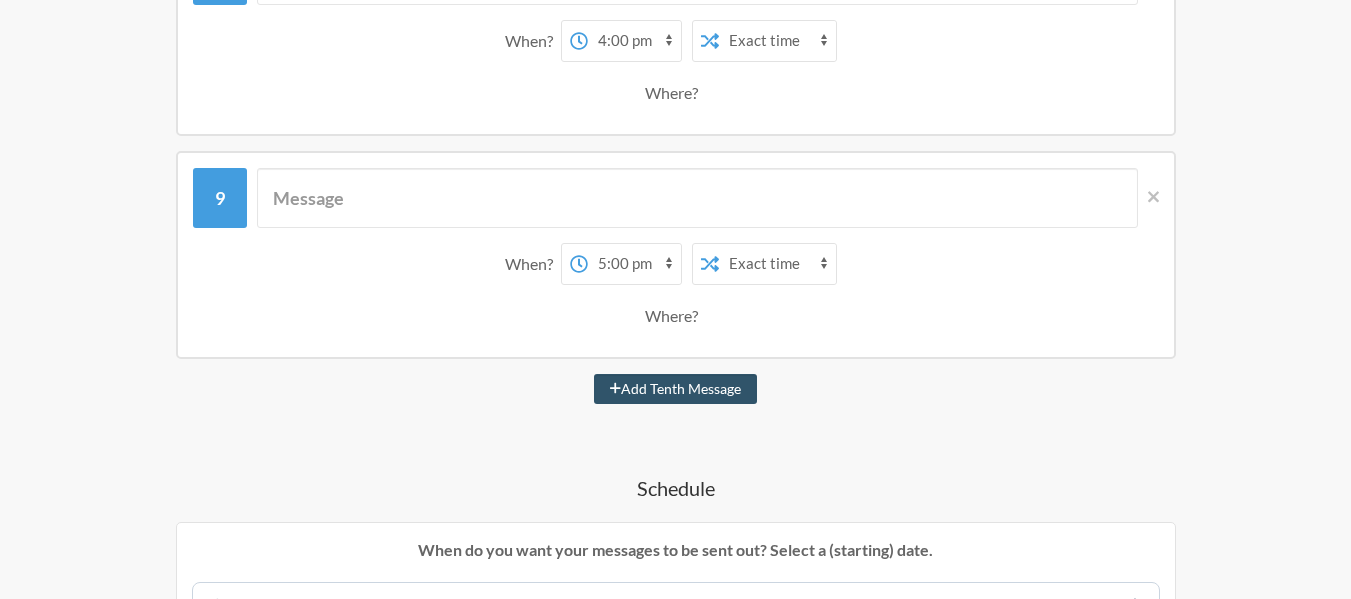 scroll, scrollTop: 3023, scrollLeft: 0, axis: vertical 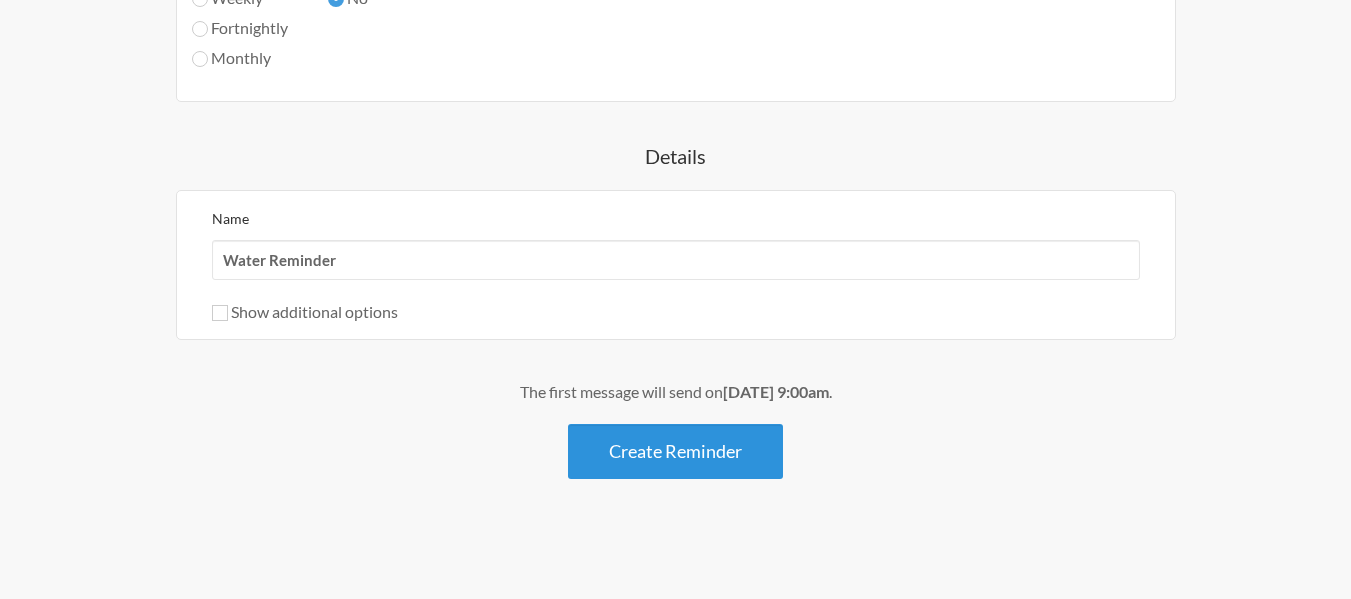 click on "Create Reminder" at bounding box center [675, 451] 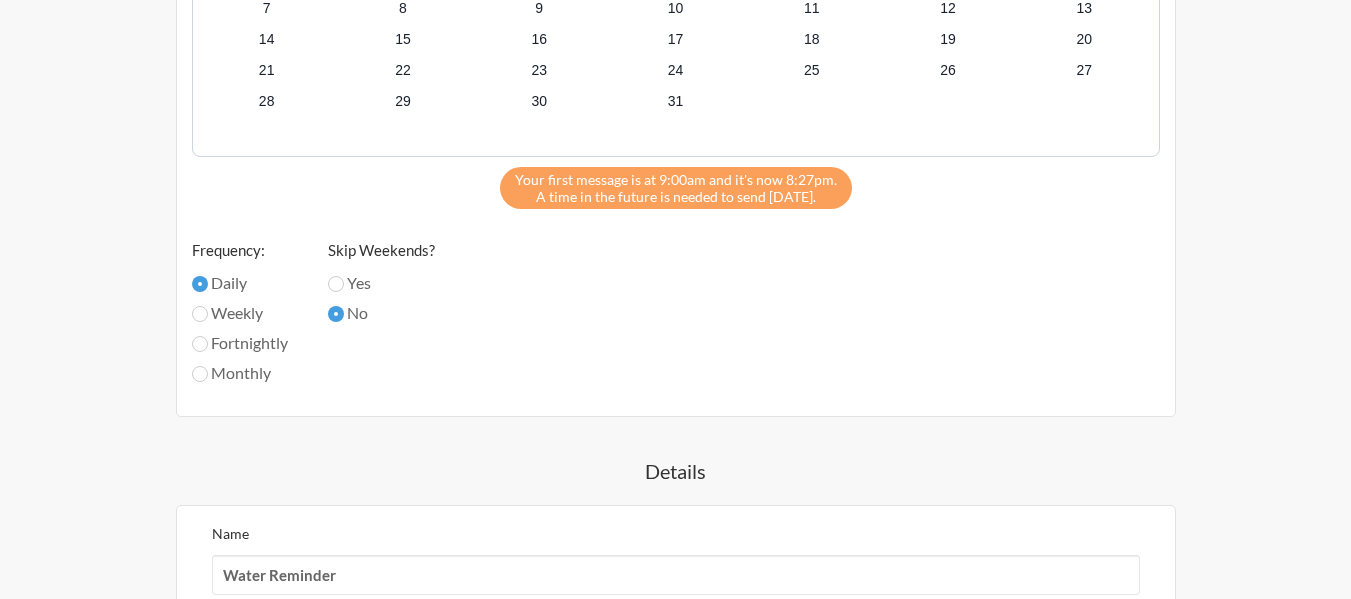scroll, scrollTop: 3338, scrollLeft: 0, axis: vertical 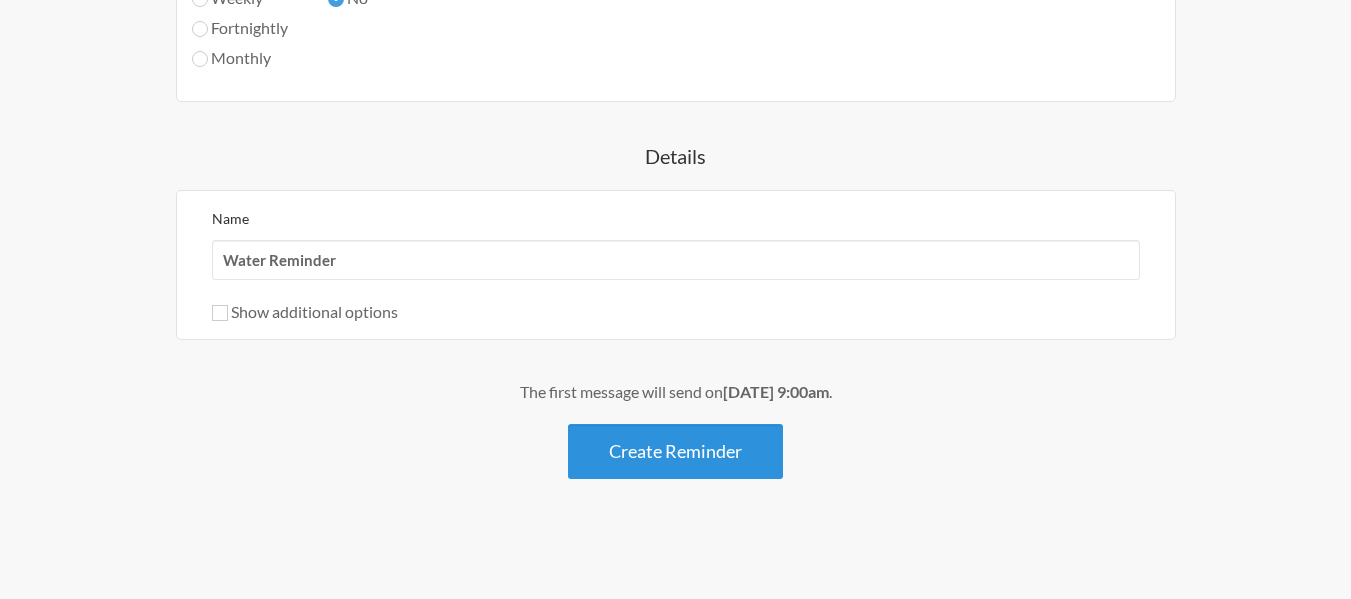 click on "Create Reminder" at bounding box center (675, 451) 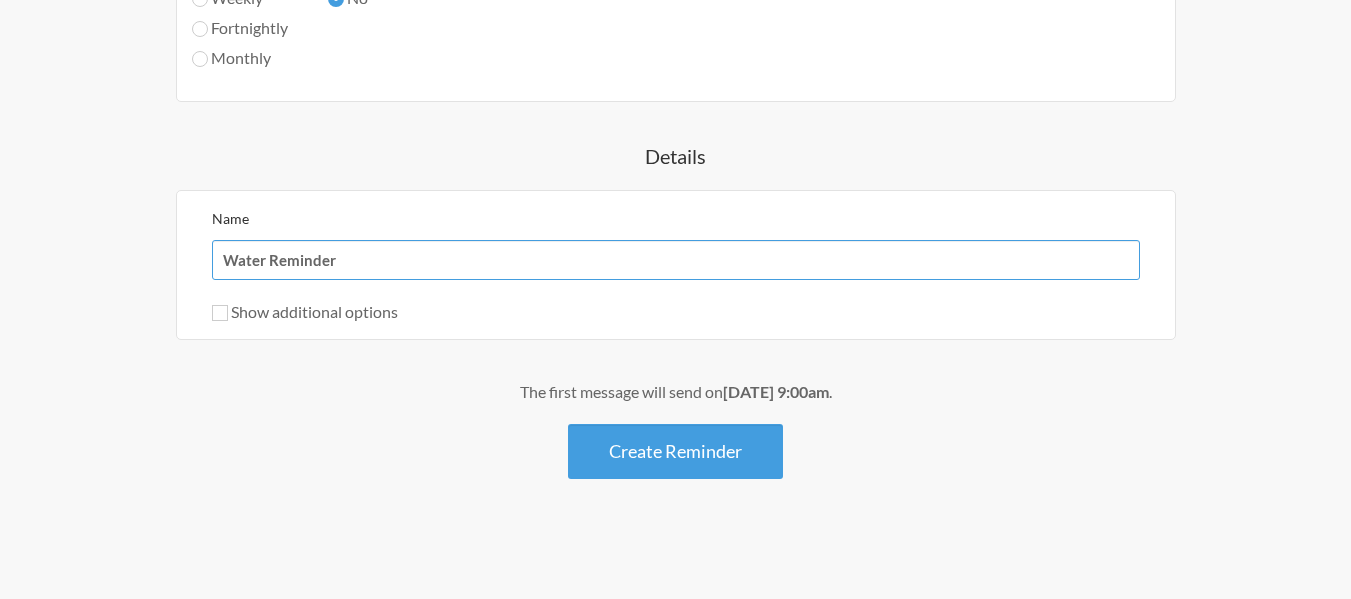 click on "Water Reminder" at bounding box center (676, 260) 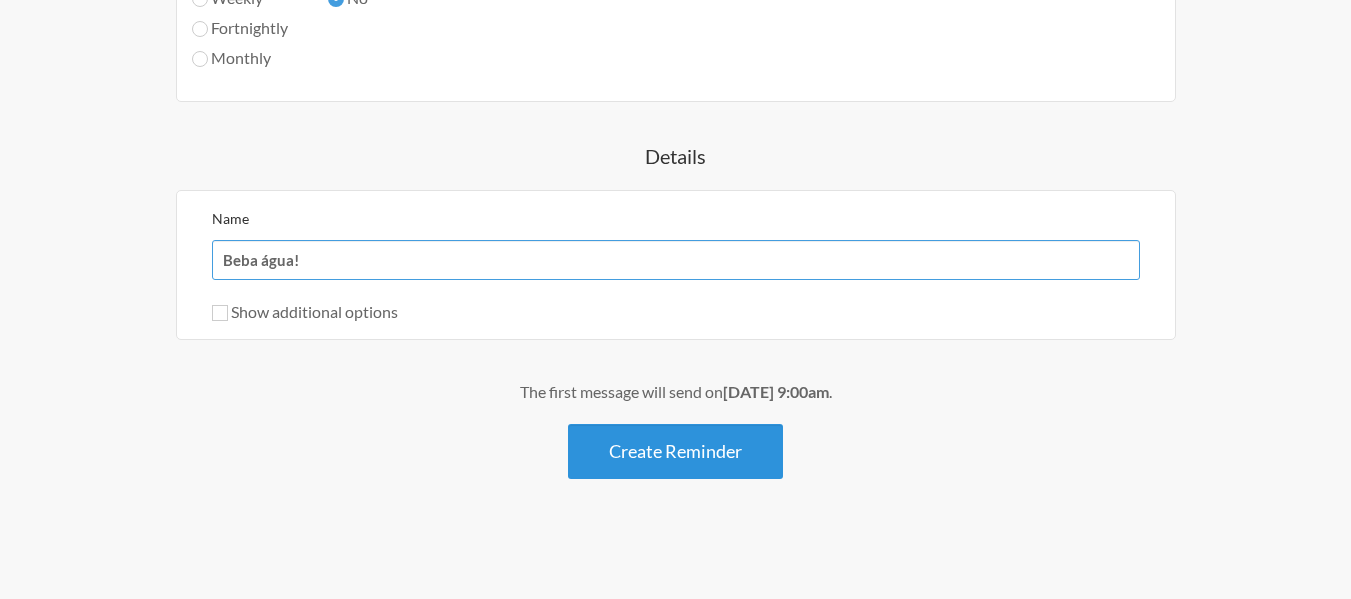 type on "Beba água!" 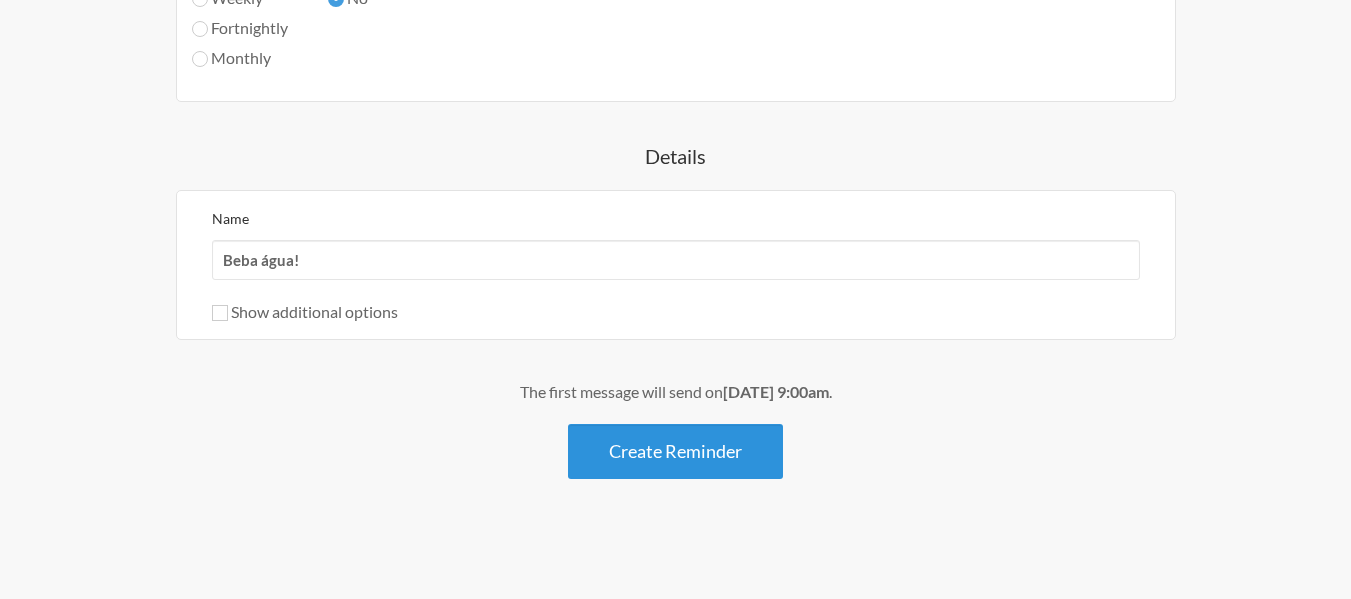 click on "Create Reminder" at bounding box center [675, 451] 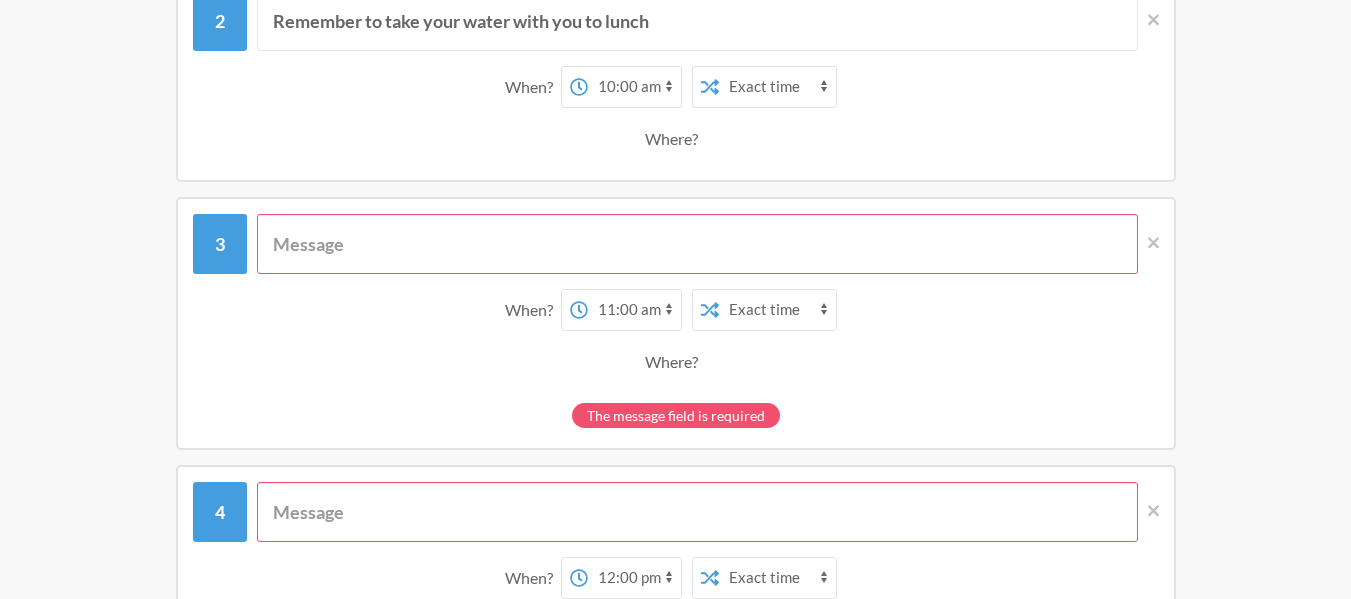 scroll, scrollTop: 504, scrollLeft: 0, axis: vertical 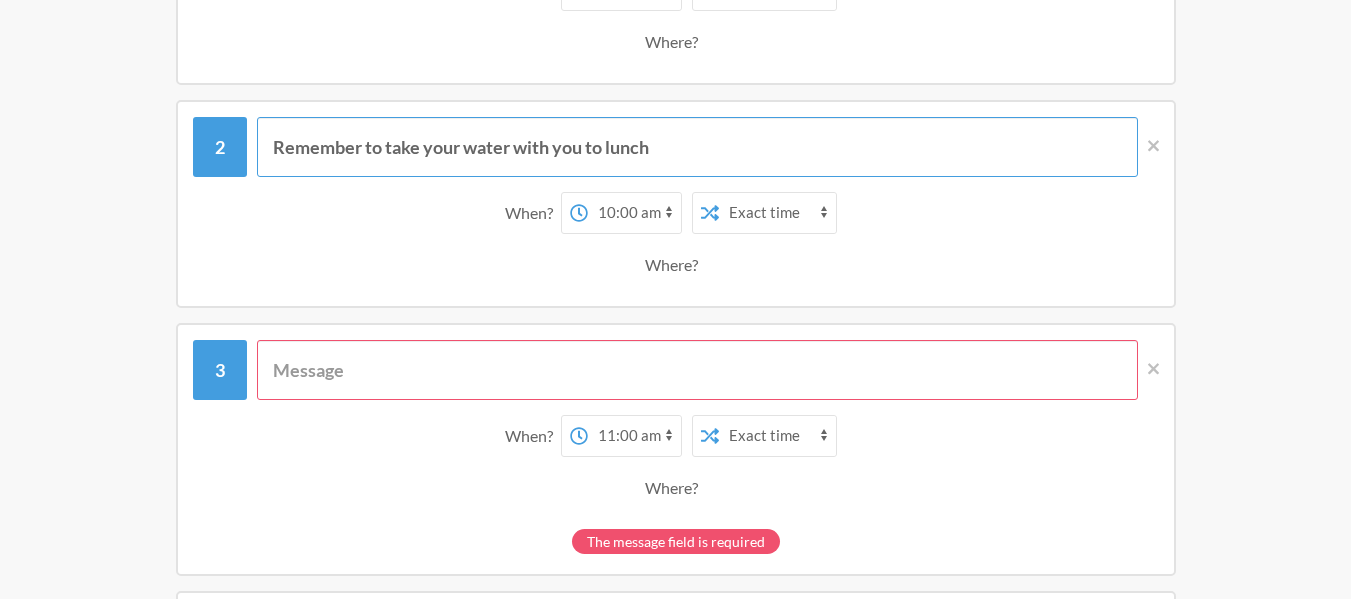 click on "Remember to take your water with you to lunch" at bounding box center [697, 147] 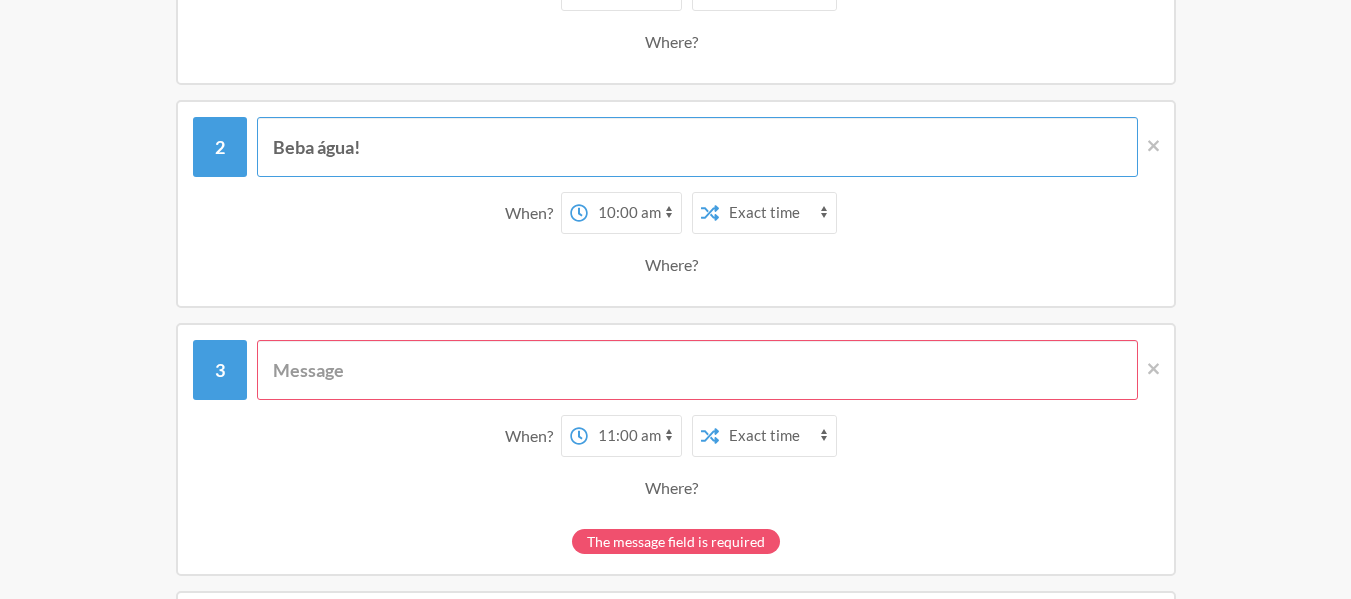click on "Beba água!" at bounding box center [697, 147] 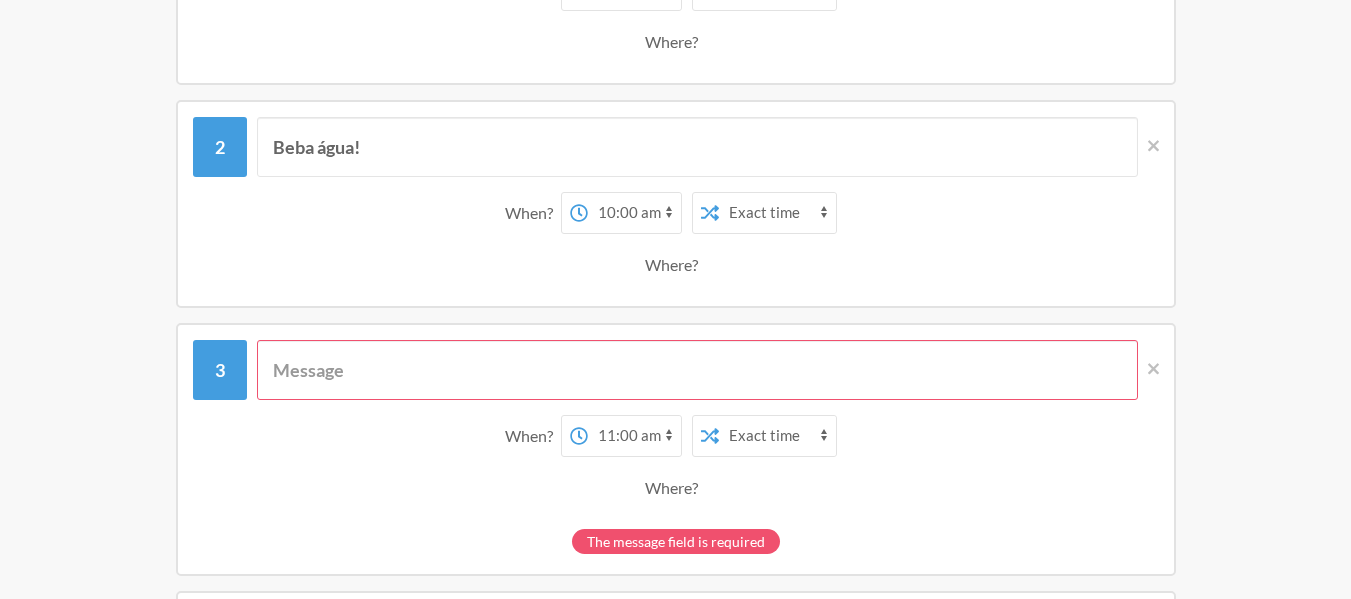 click at bounding box center (697, 370) 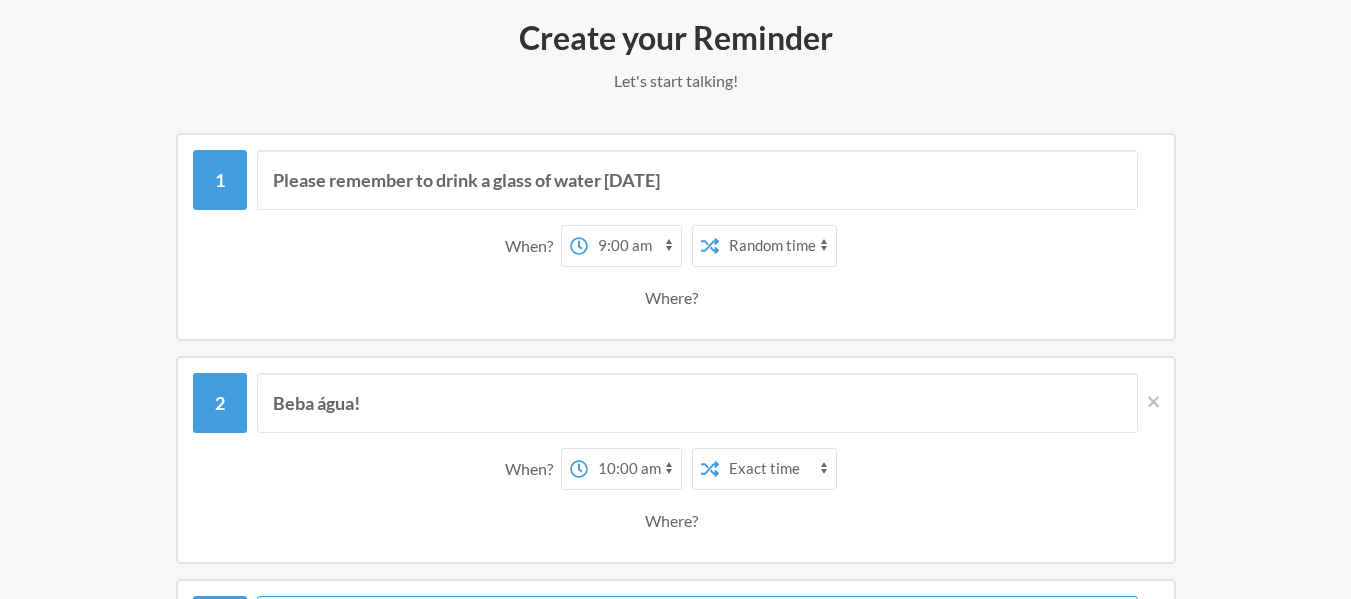 scroll, scrollTop: 234, scrollLeft: 0, axis: vertical 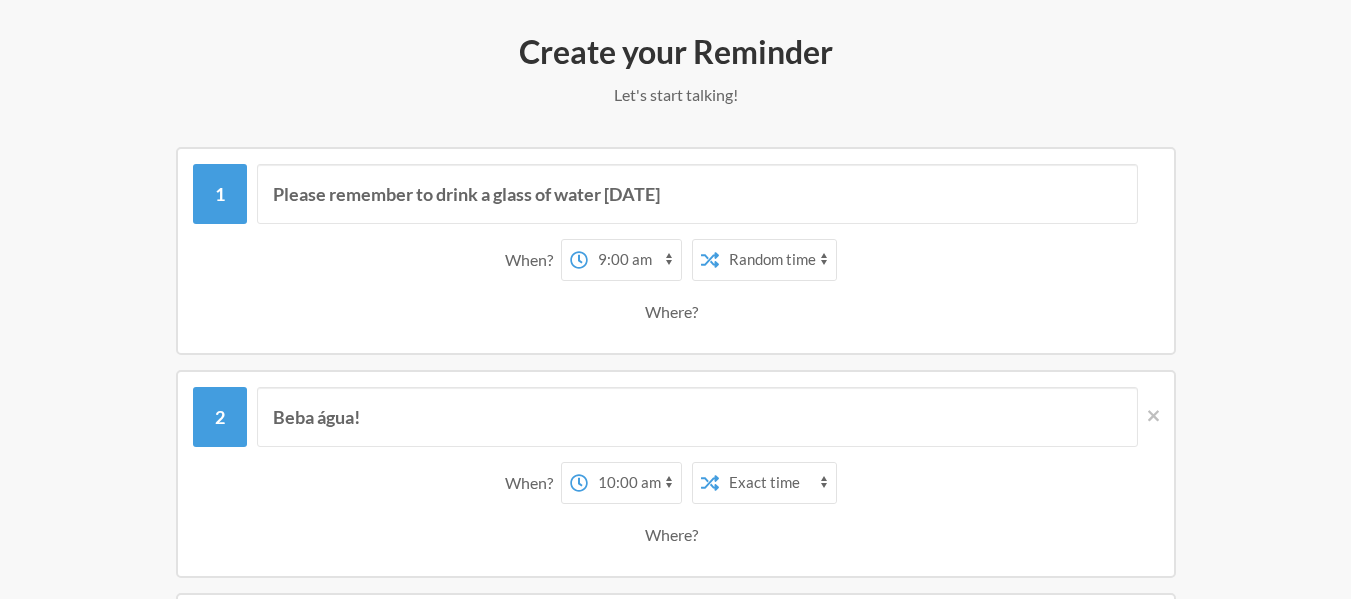 type on "Beba água!" 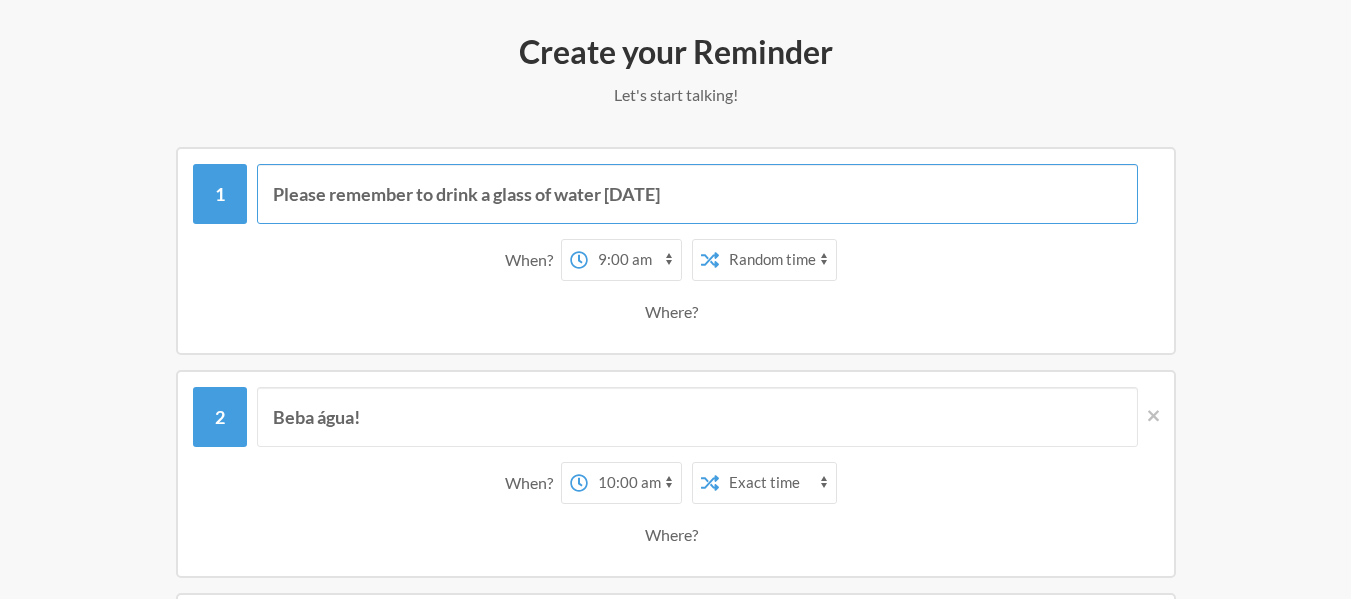 click on "Please remember to drink a glass of water today" at bounding box center (697, 194) 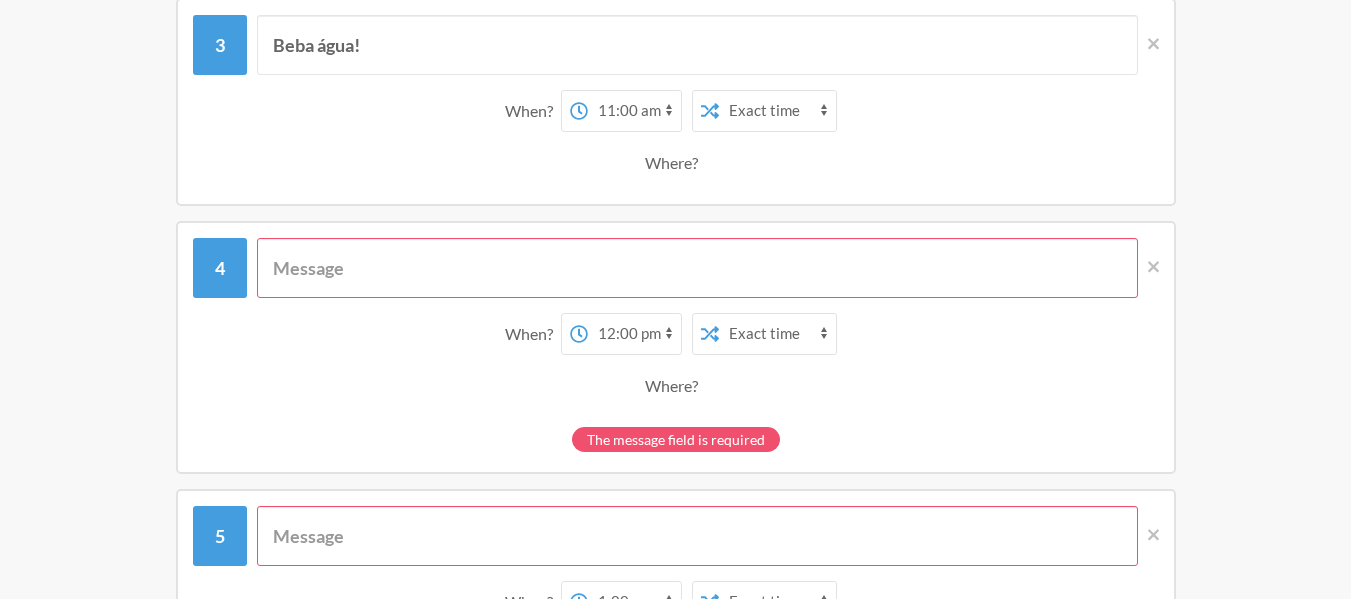 scroll, scrollTop: 836, scrollLeft: 0, axis: vertical 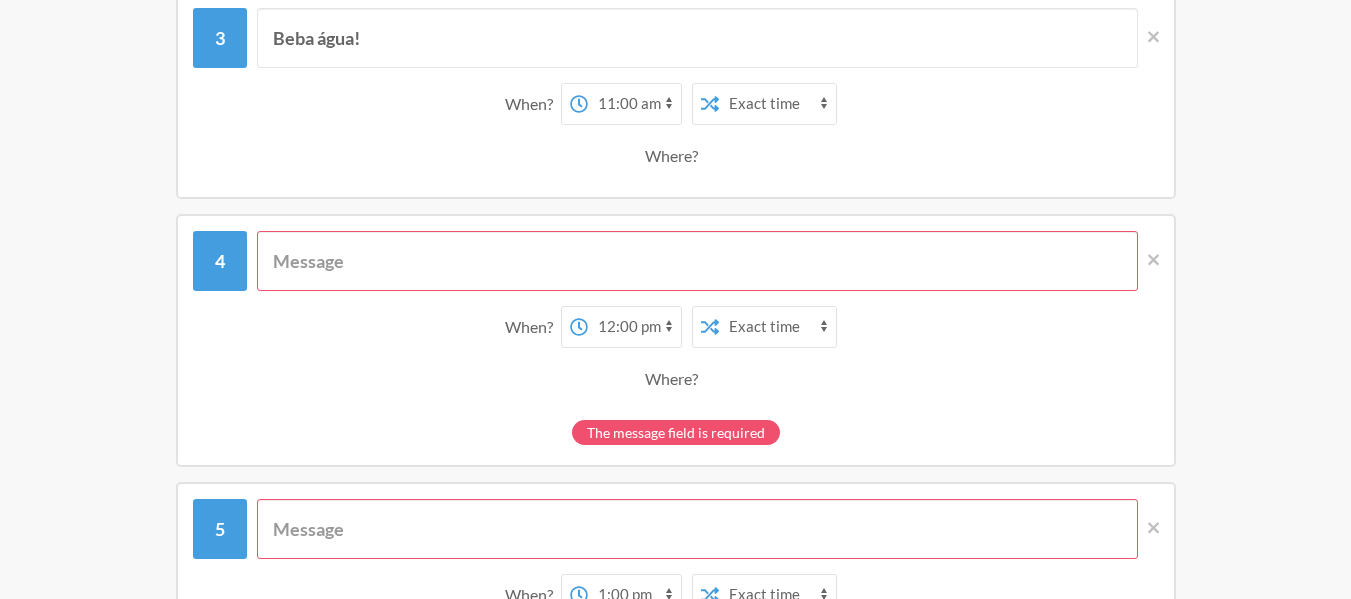 type on "Beba água!" 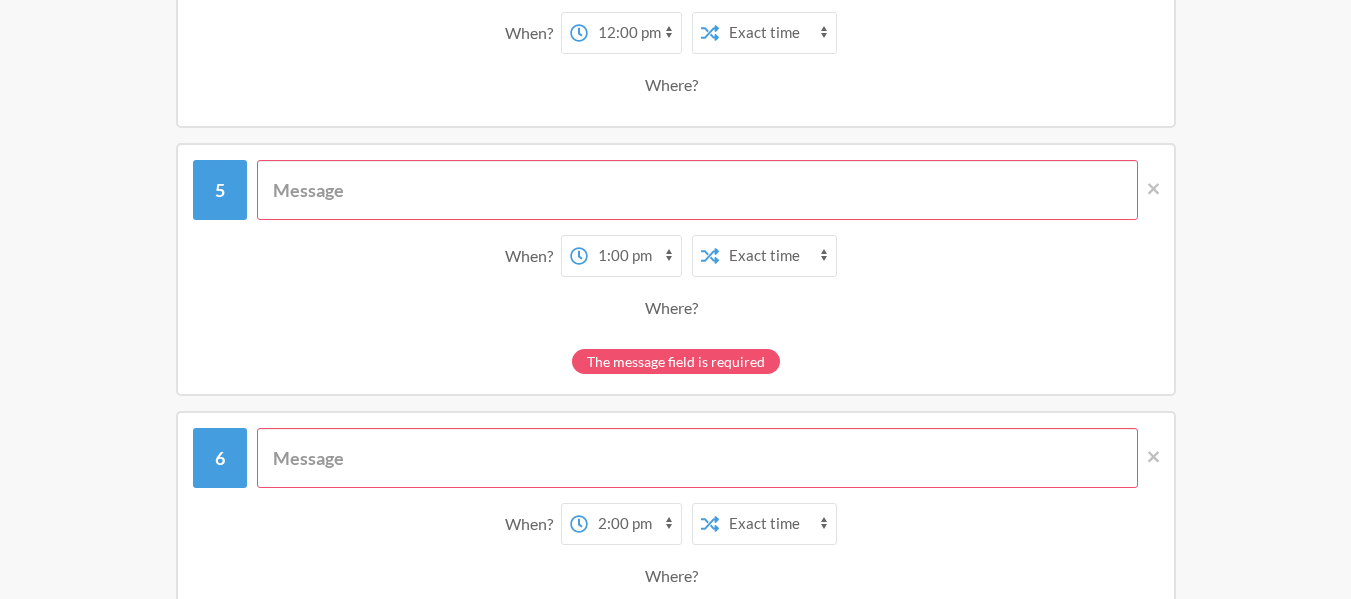 scroll, scrollTop: 1137, scrollLeft: 0, axis: vertical 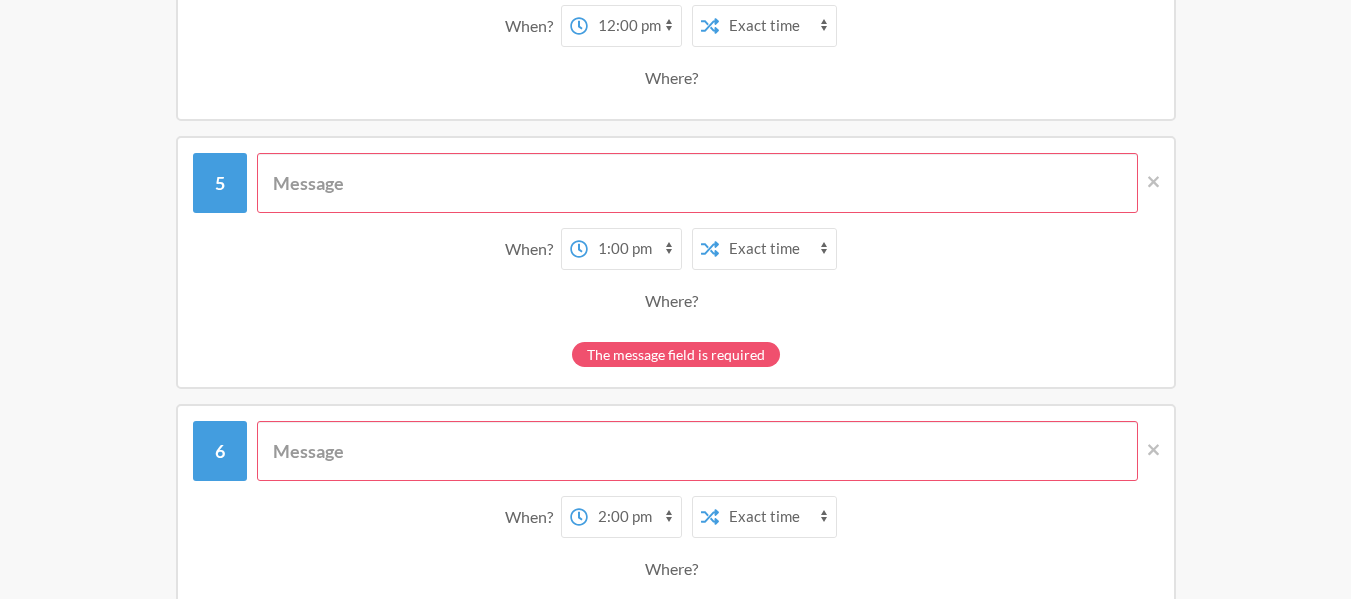 type on "Beba água!" 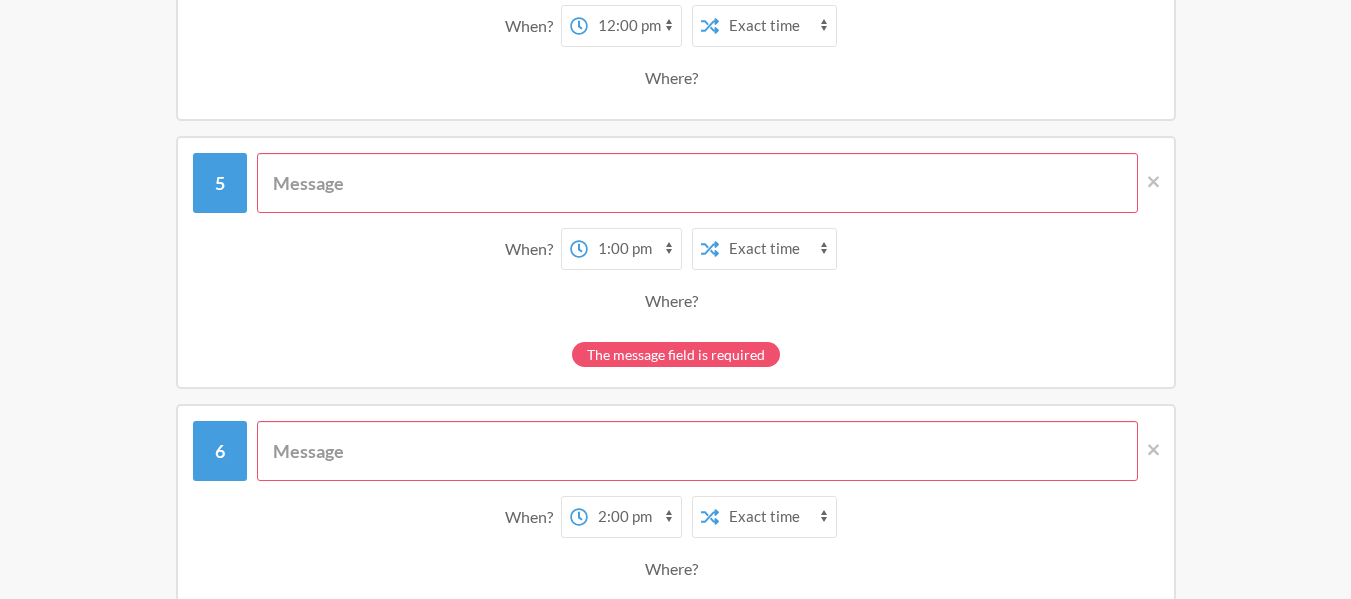 click at bounding box center (697, 183) 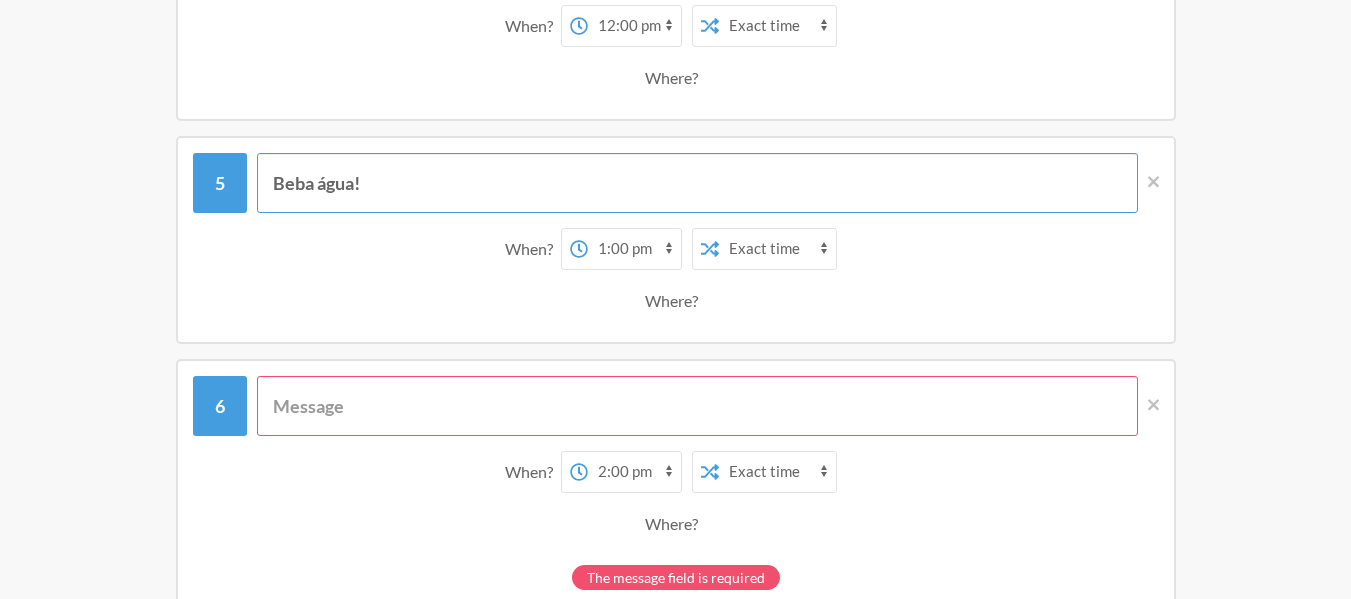 type on "Beba água!" 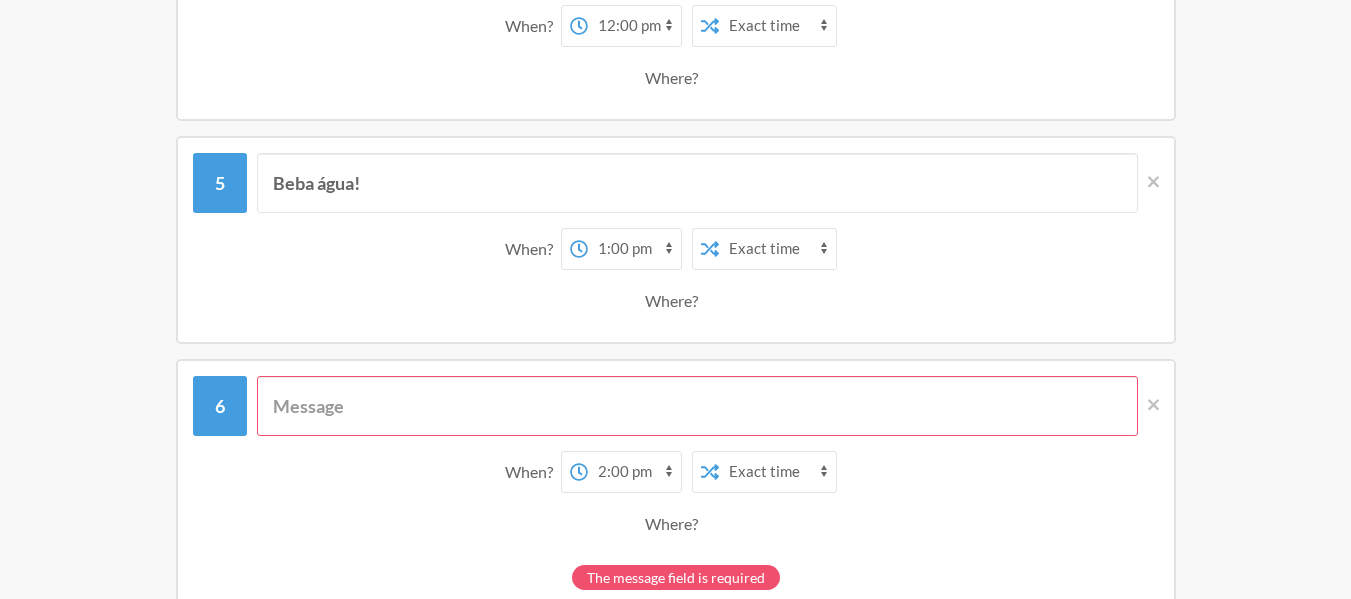 click at bounding box center (697, 406) 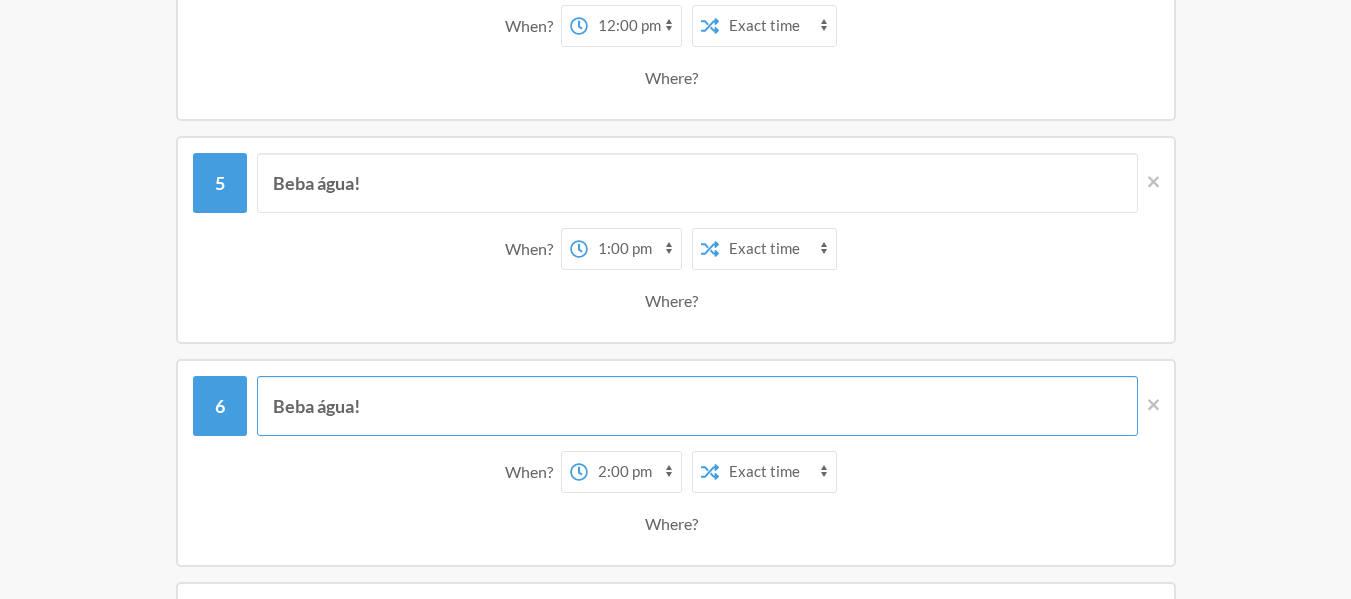 type on "Beba água!" 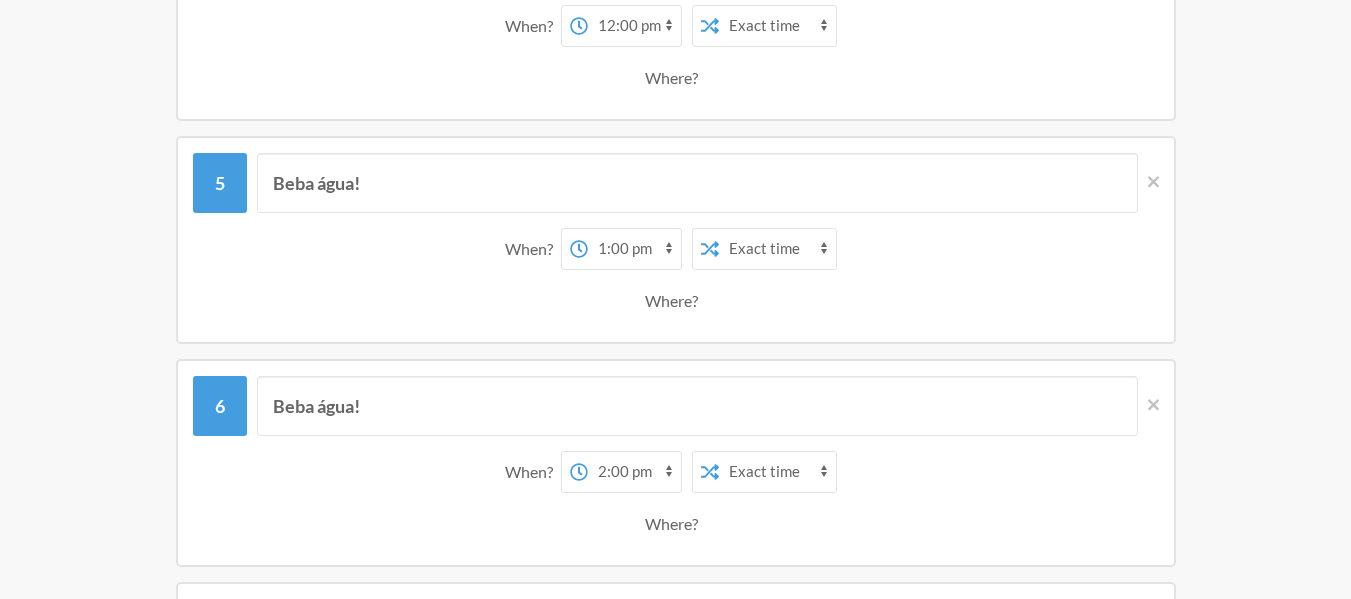 drag, startPoint x: 1350, startPoint y: 250, endPoint x: 1365, endPoint y: 247, distance: 15.297058 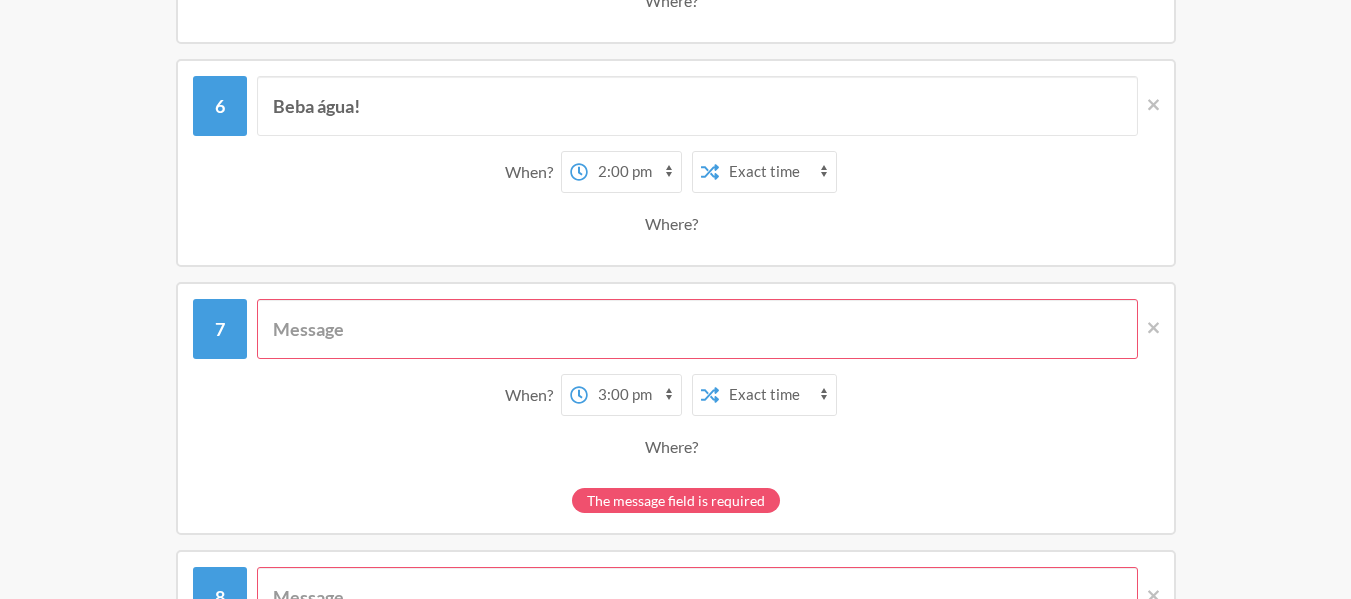 scroll, scrollTop: 1537, scrollLeft: 0, axis: vertical 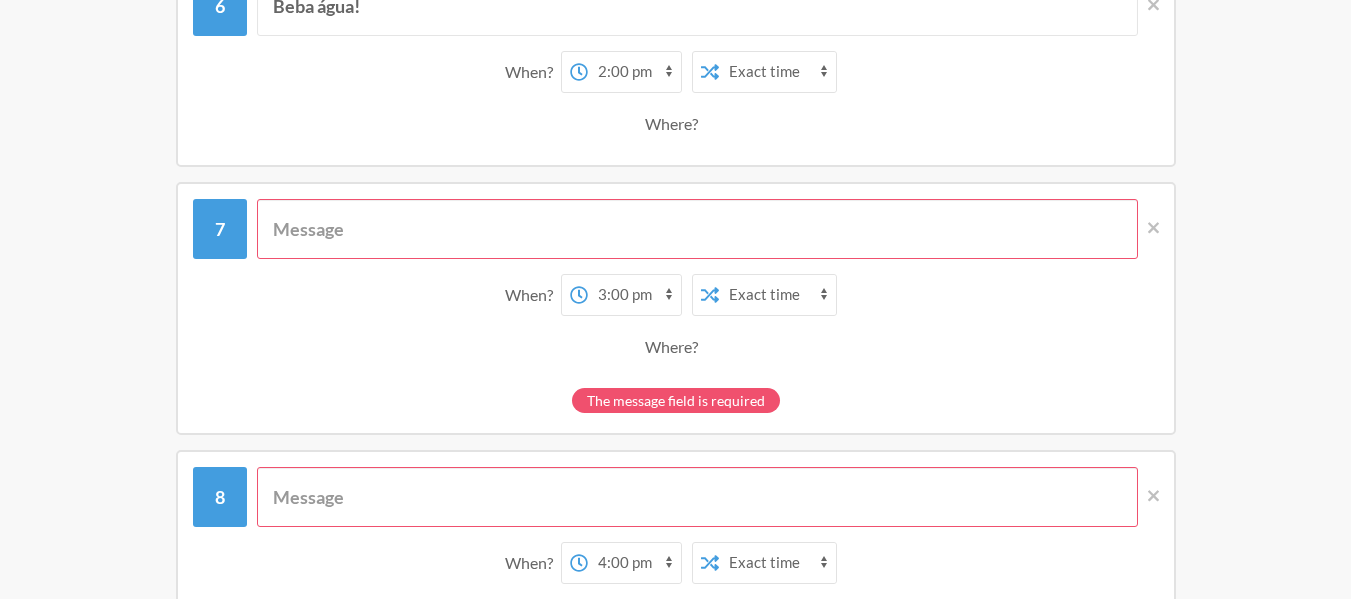 click at bounding box center [697, 229] 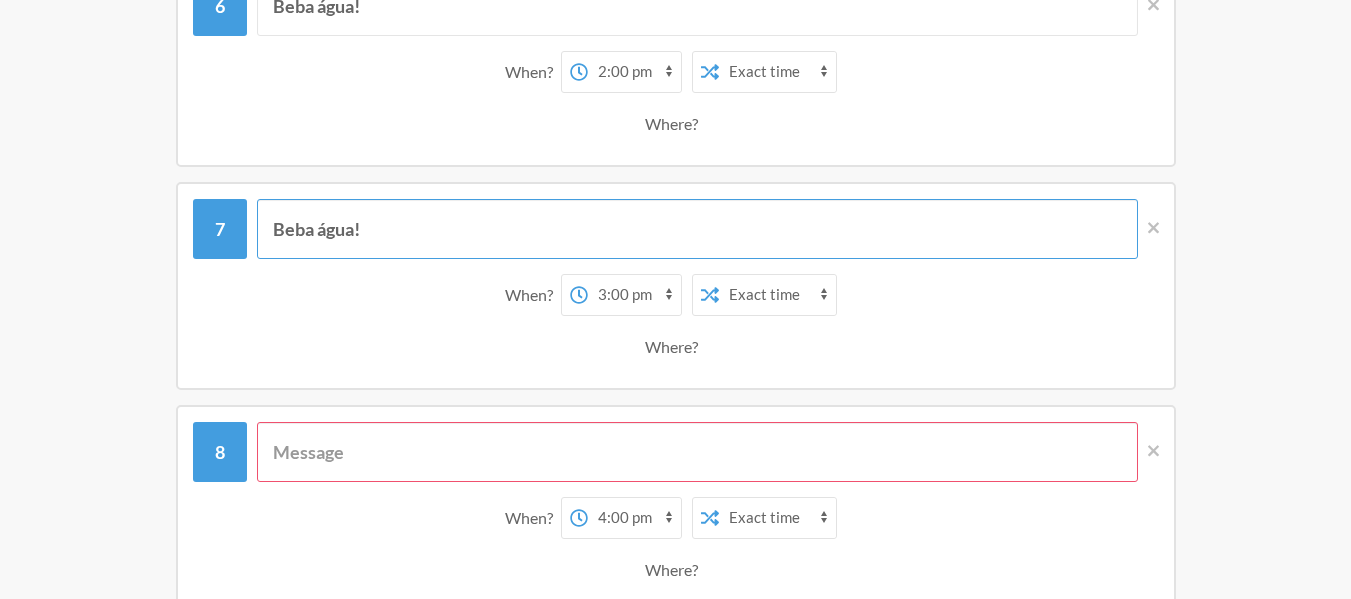 type on "Beba água!" 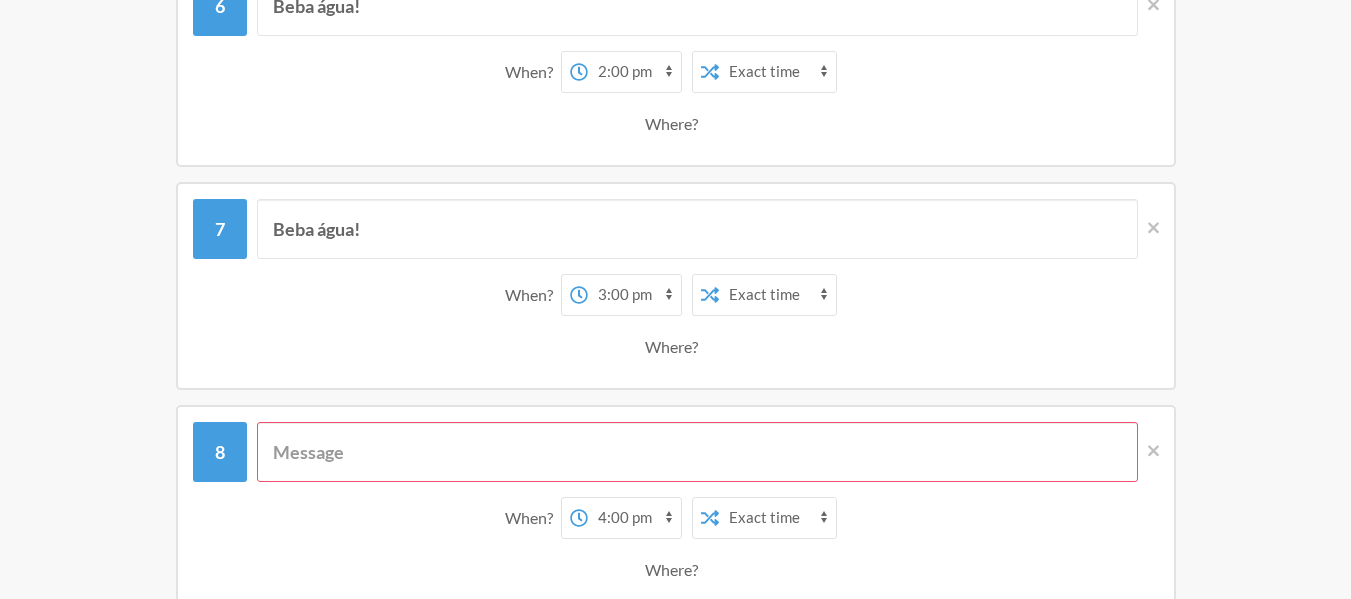 click at bounding box center [697, 452] 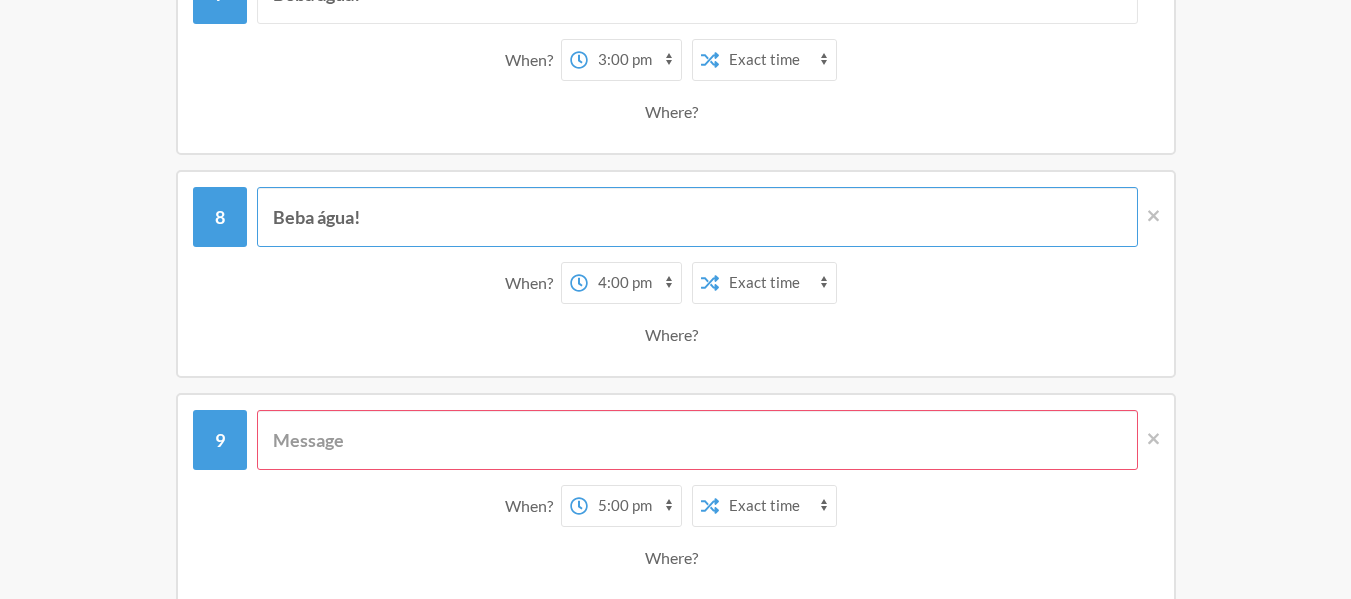 scroll, scrollTop: 2091, scrollLeft: 0, axis: vertical 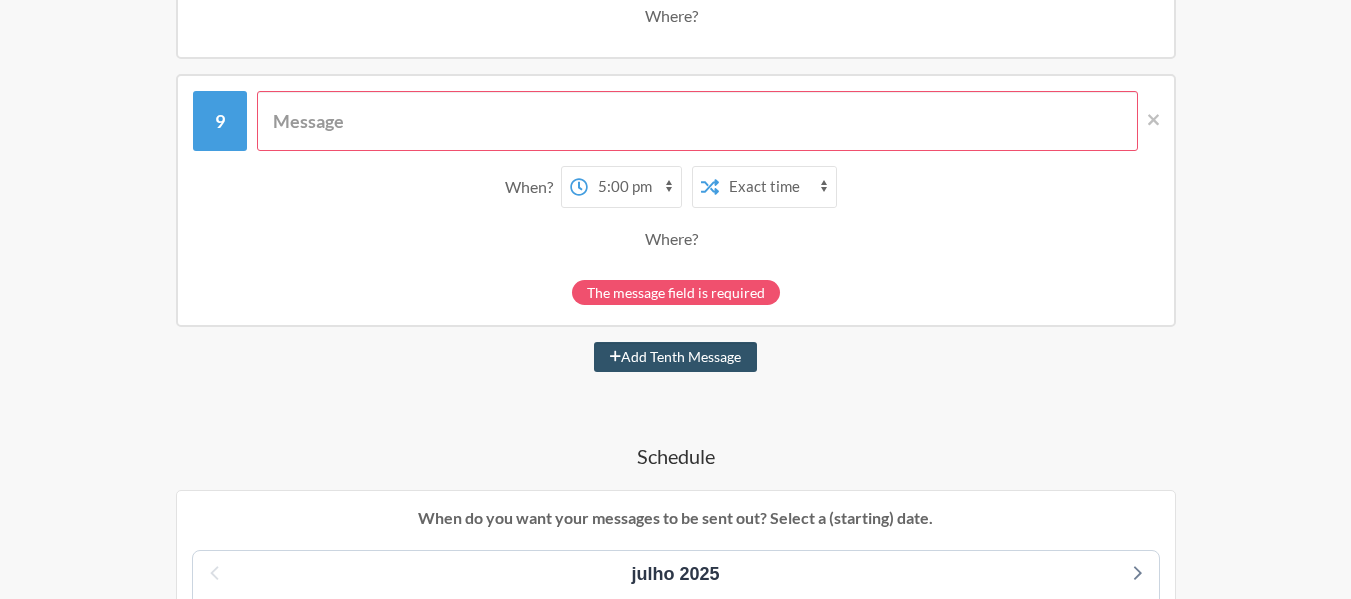 type on "Beba água!" 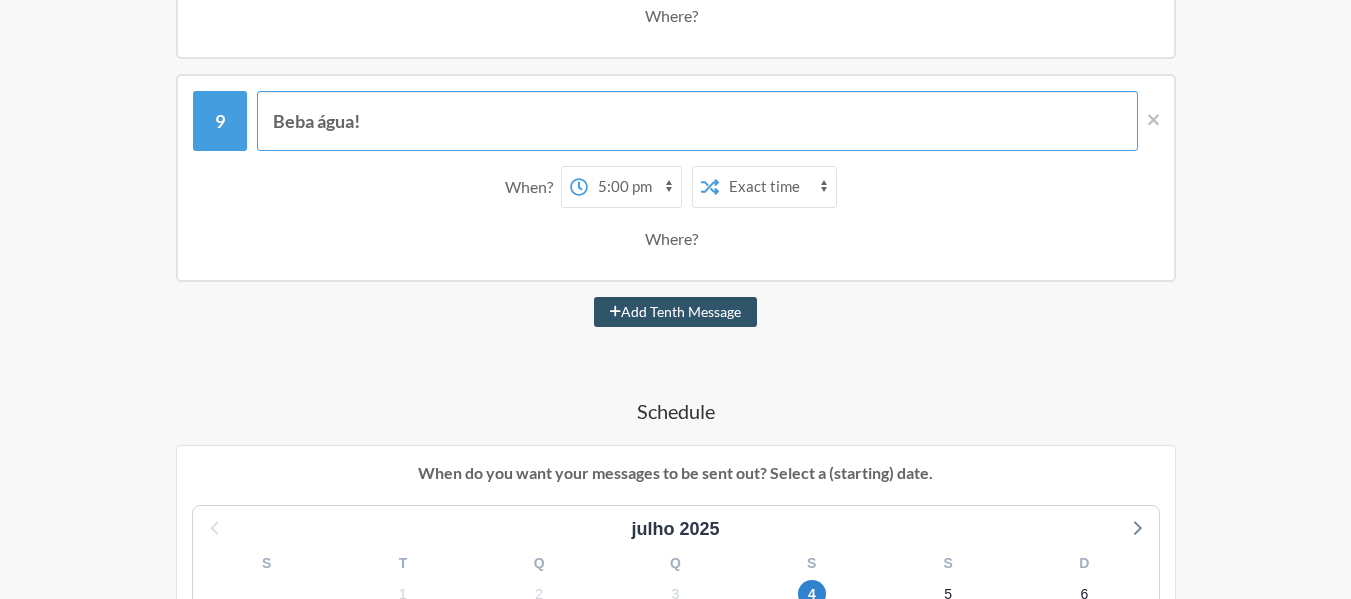 scroll, scrollTop: 2934, scrollLeft: 0, axis: vertical 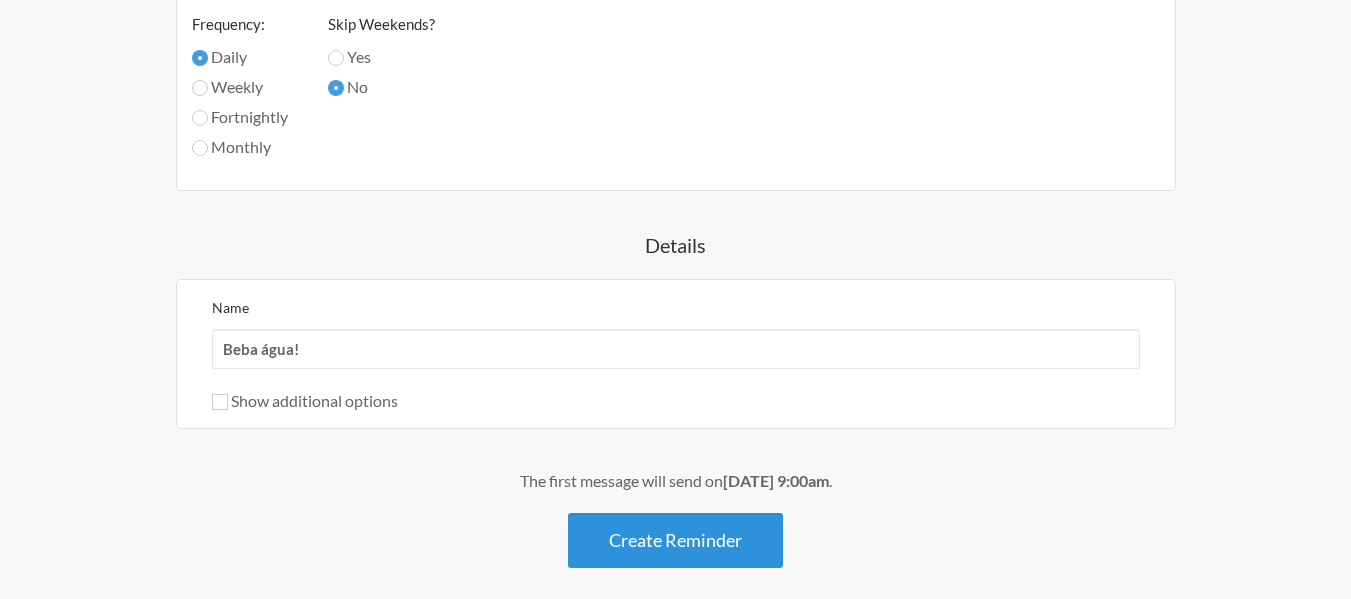 type on "Beba água!" 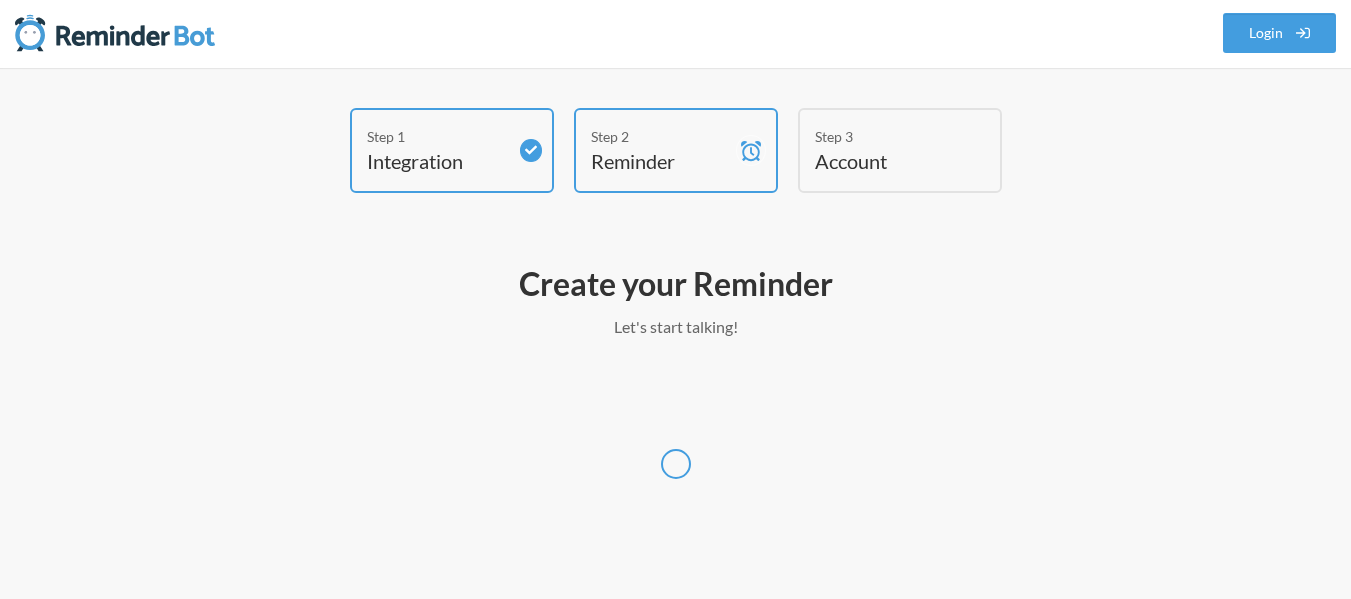 select on "America/Sao_Paulo" 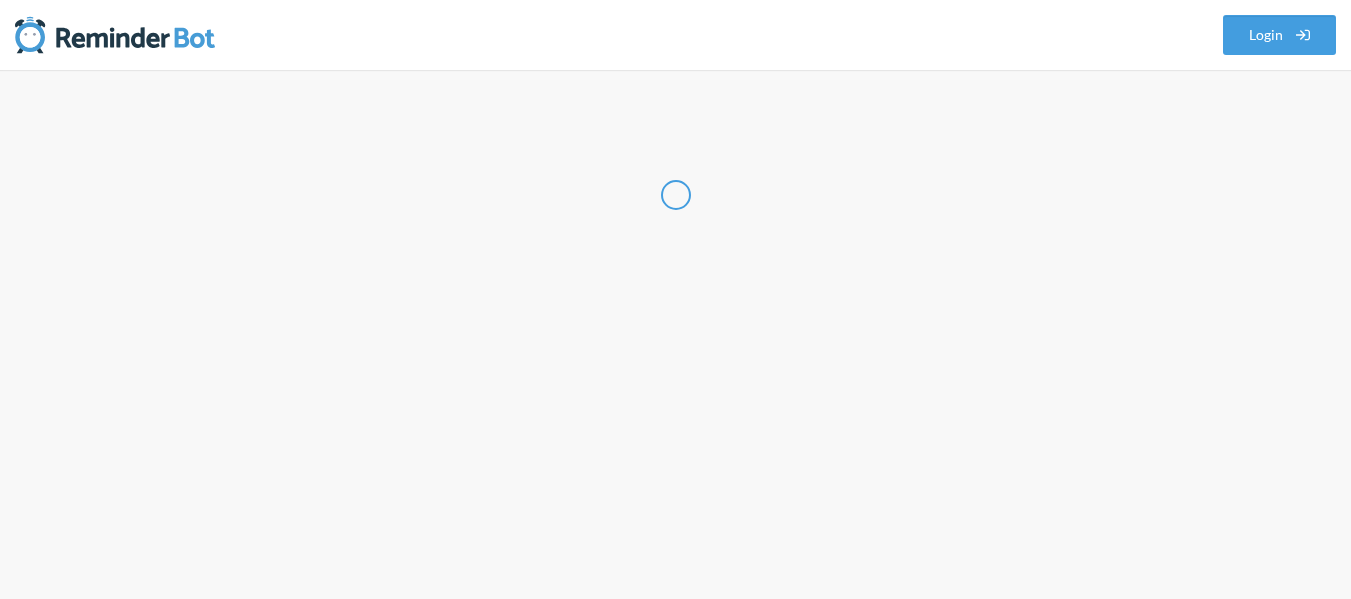scroll, scrollTop: 0, scrollLeft: 0, axis: both 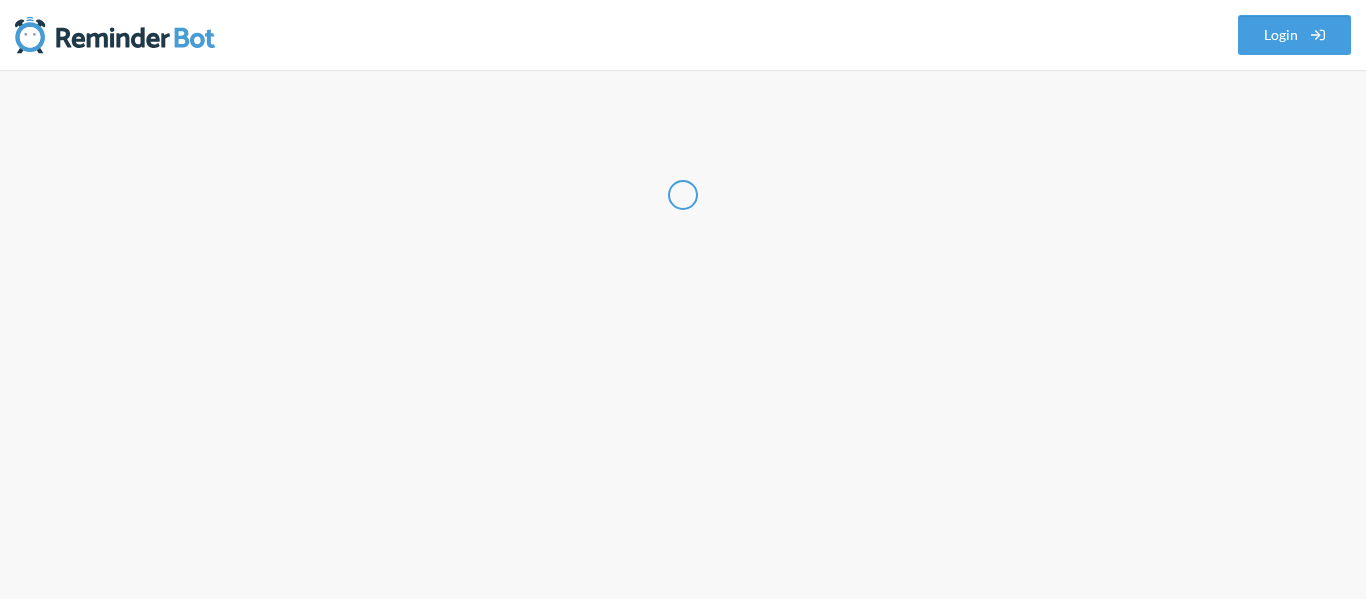 select on "BR" 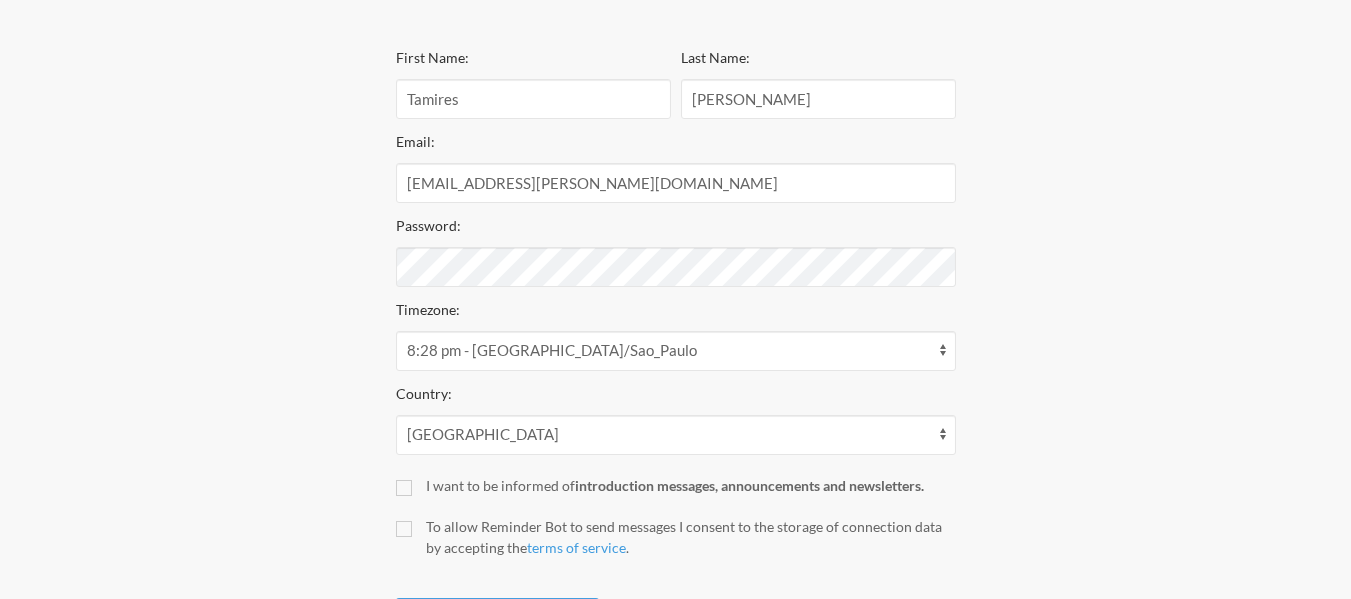 scroll, scrollTop: 346, scrollLeft: 0, axis: vertical 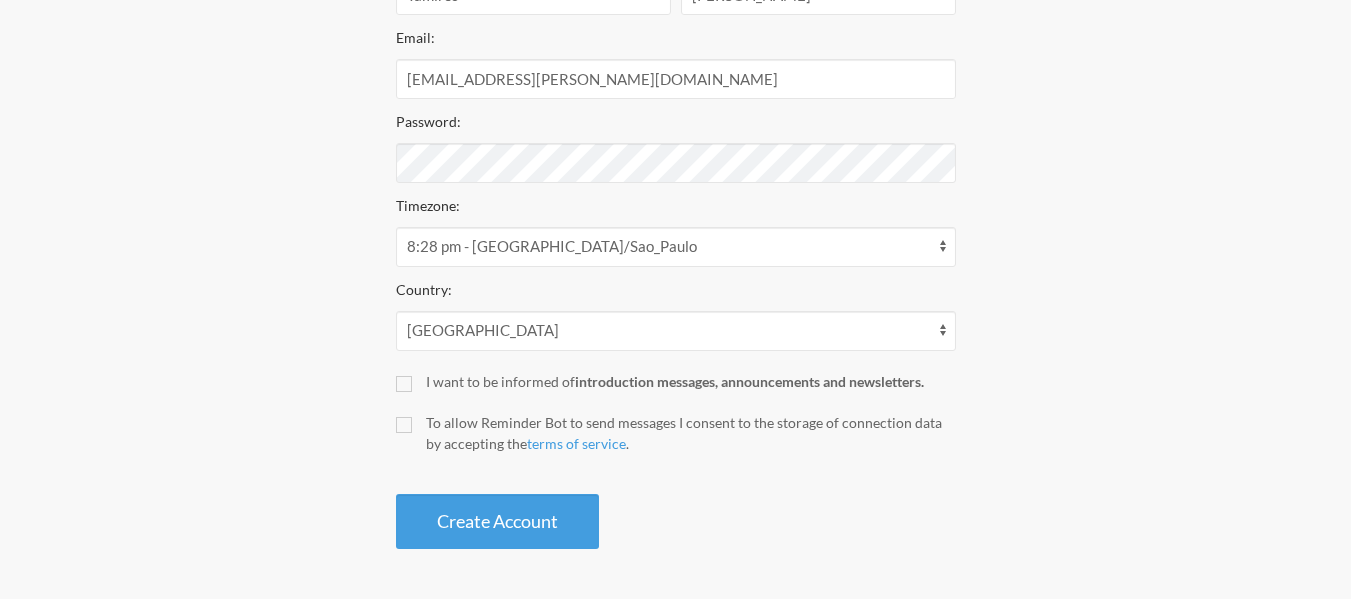 click on "I want to be informed of  introduction messages, announcements and newsletters." at bounding box center [676, 381] 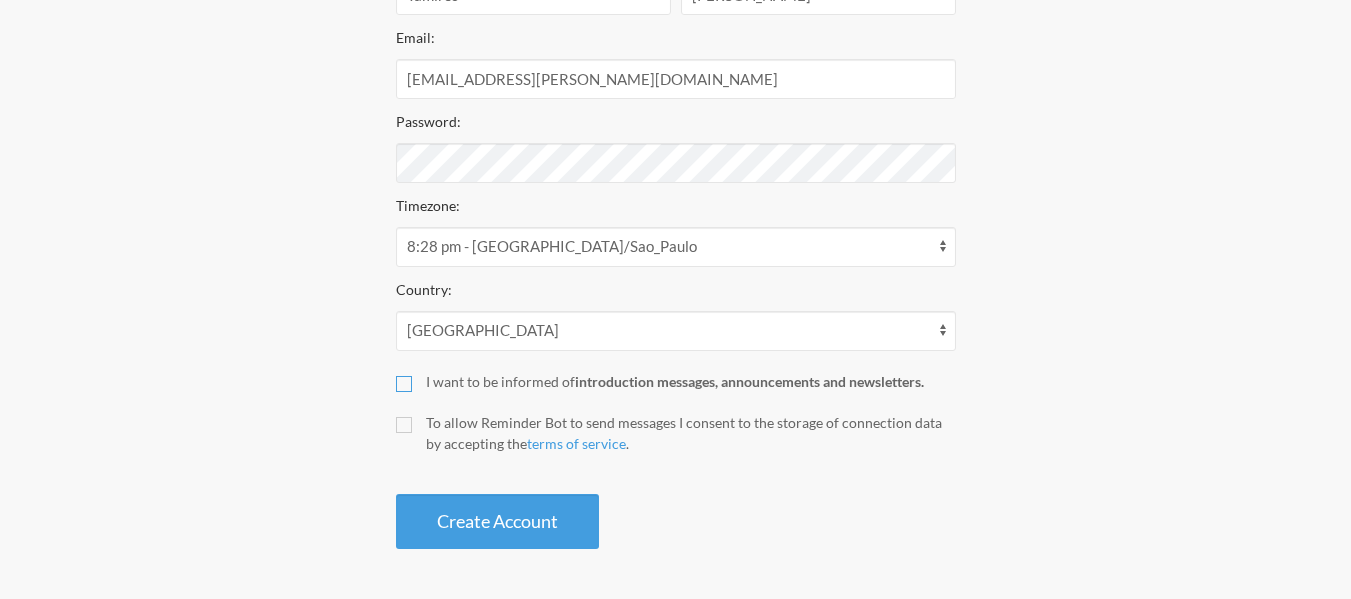 click on "I want to be informed of  introduction messages, announcements and newsletters." at bounding box center (404, 384) 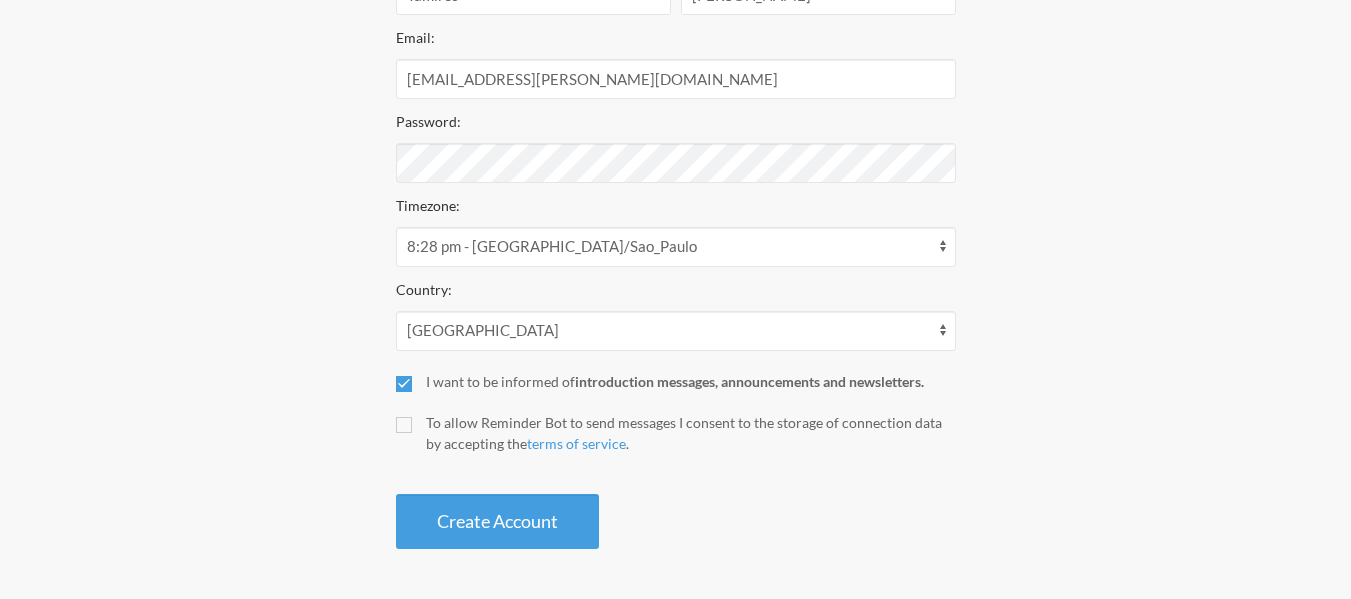 click on "To allow Reminder Bot to send messages I consent to the storage of connection data by accepting the  terms of service ." at bounding box center [676, 433] 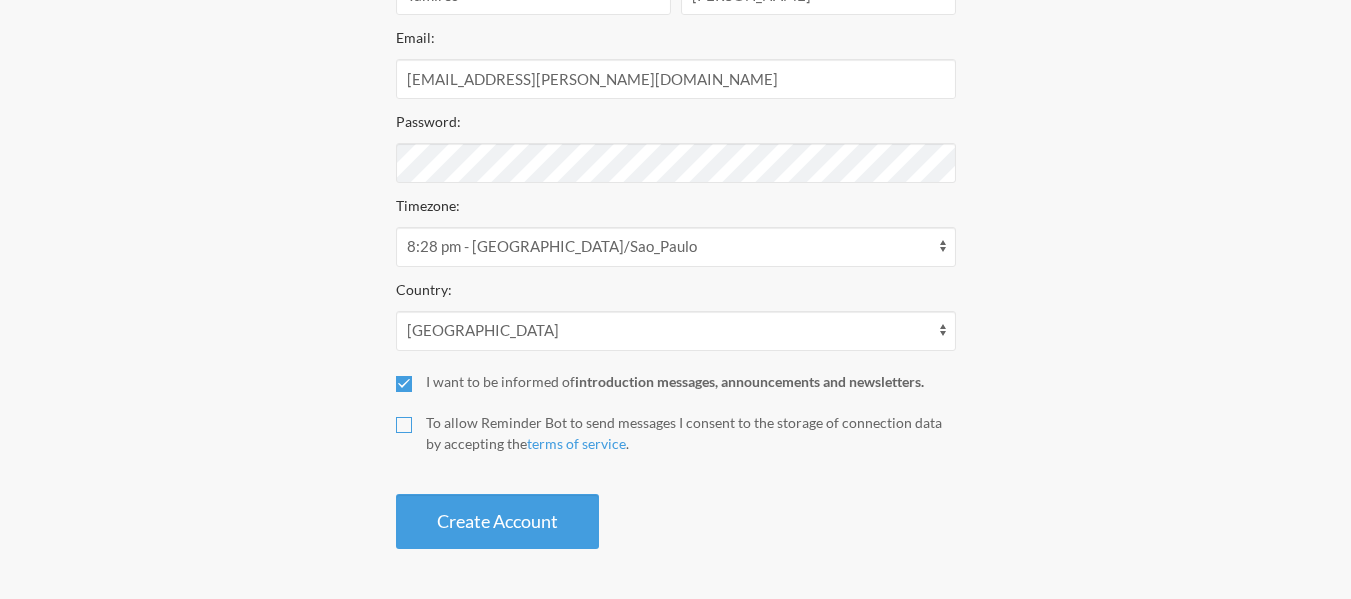 click on "To allow Reminder Bot to send messages I consent to the storage of connection data by accepting the  terms of service ." at bounding box center [404, 425] 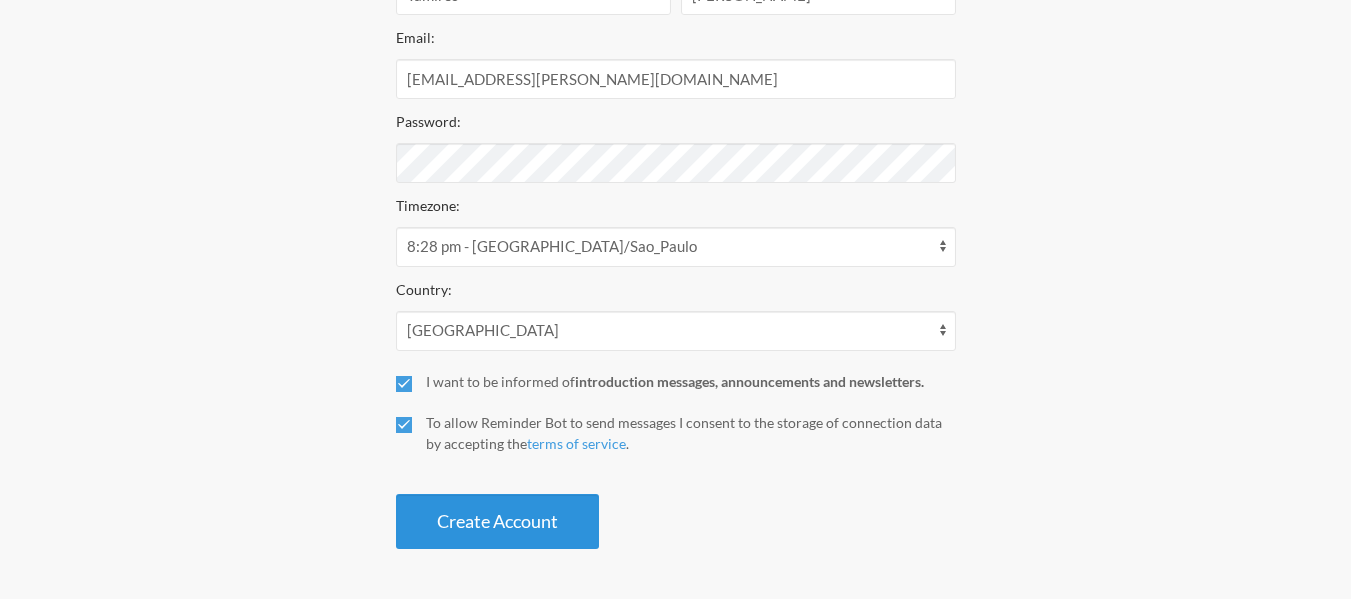 click on "Create Account" at bounding box center [497, 521] 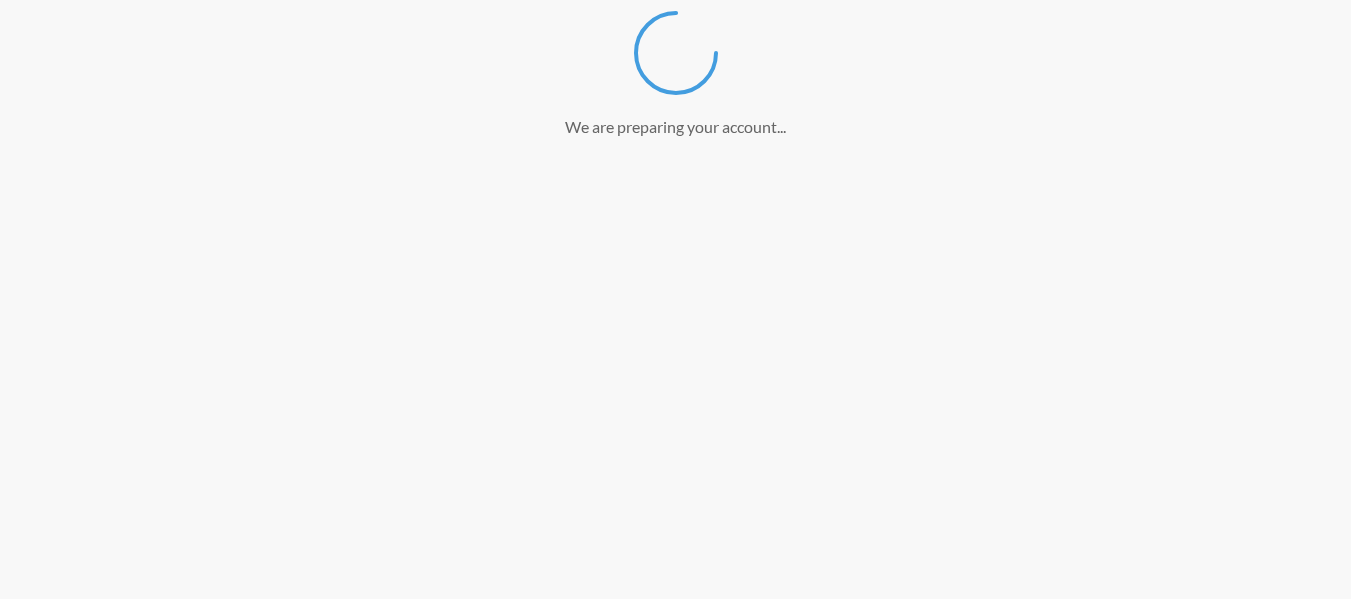 scroll, scrollTop: 364, scrollLeft: 0, axis: vertical 